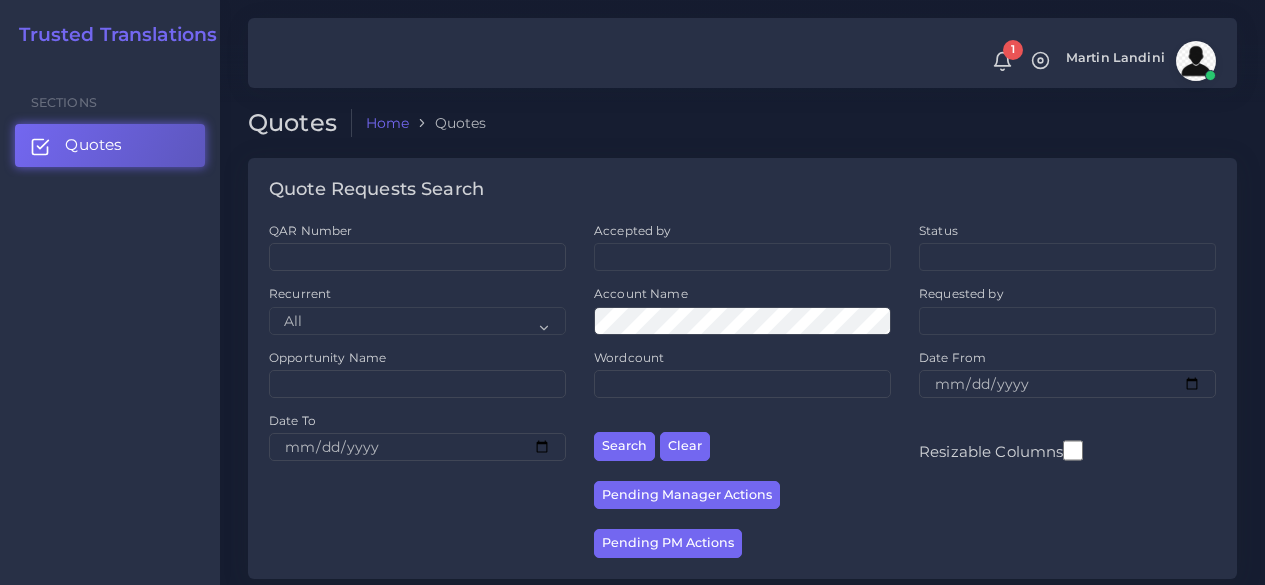 scroll, scrollTop: 300, scrollLeft: 0, axis: vertical 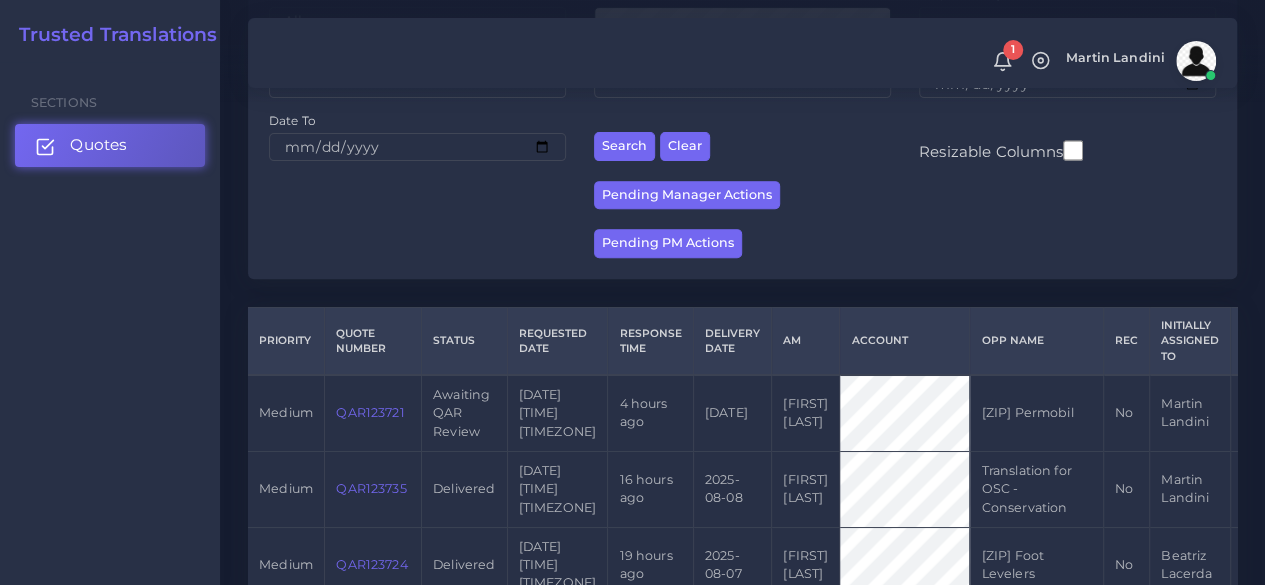 click on "Quotes" at bounding box center [110, 145] 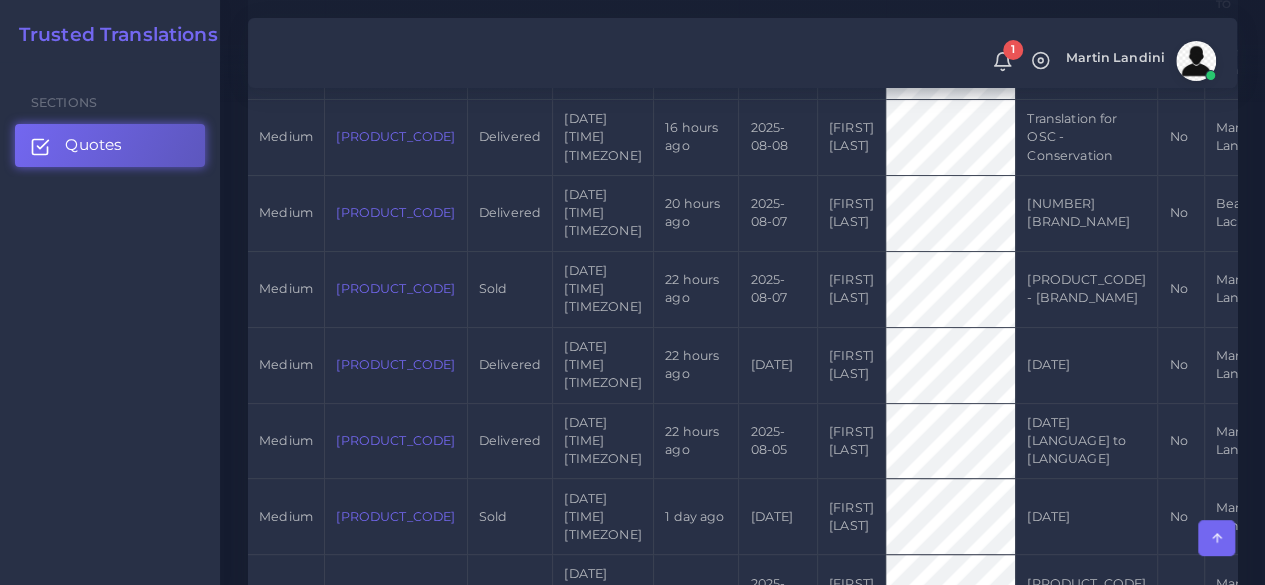 scroll, scrollTop: 300, scrollLeft: 0, axis: vertical 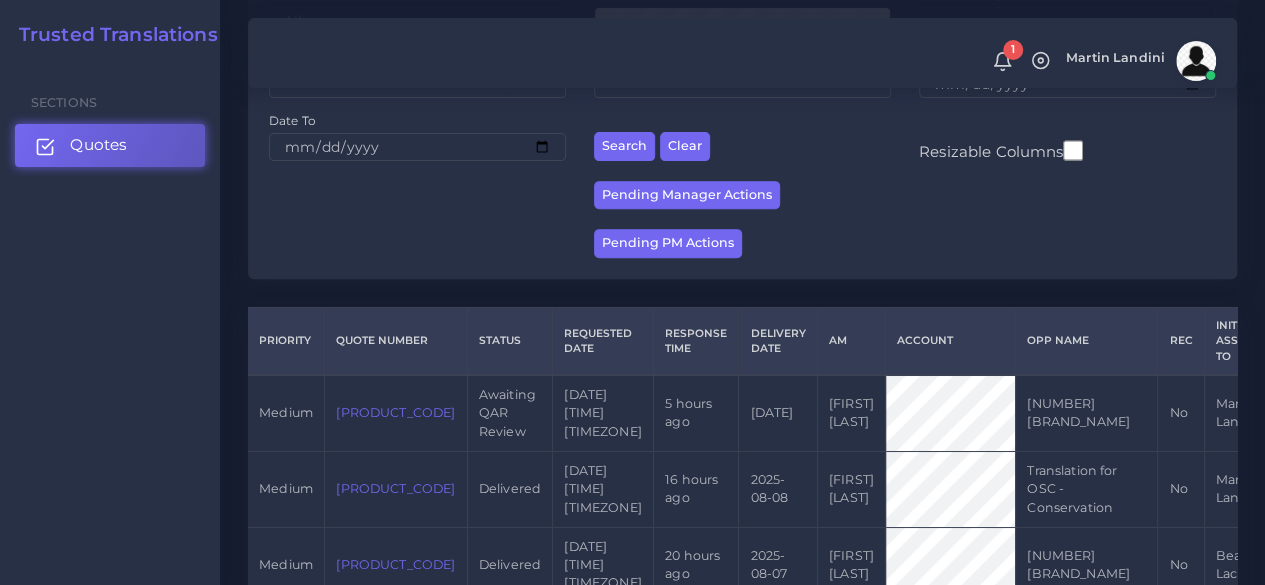 click on "Quotes" at bounding box center [98, 145] 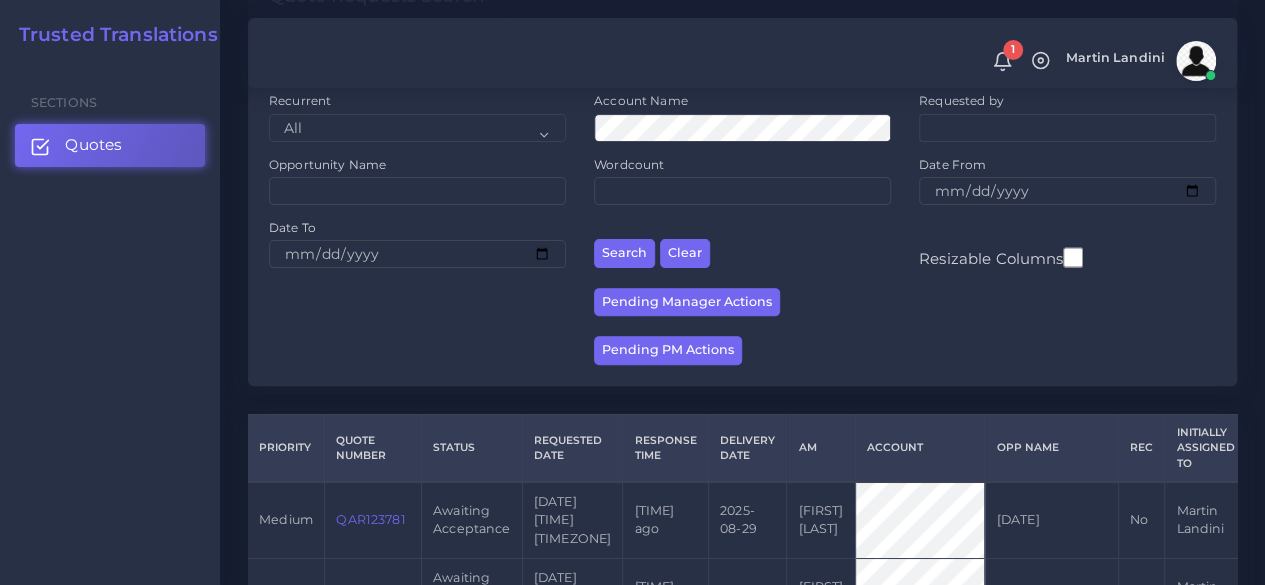 scroll, scrollTop: 400, scrollLeft: 0, axis: vertical 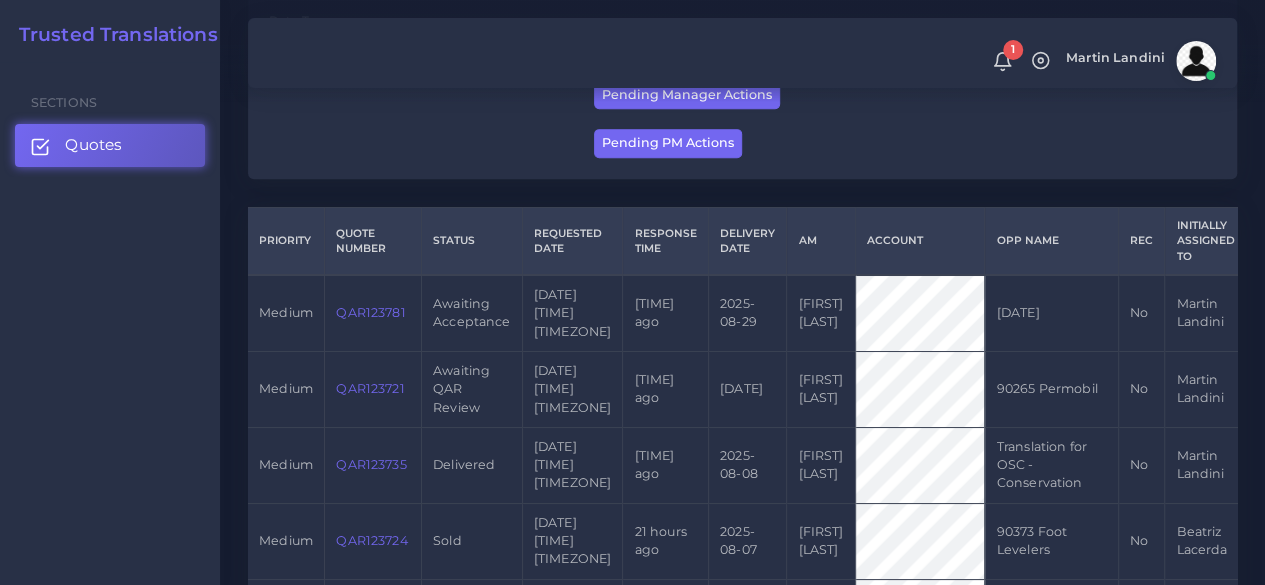 click on "QAR123781" at bounding box center (370, 312) 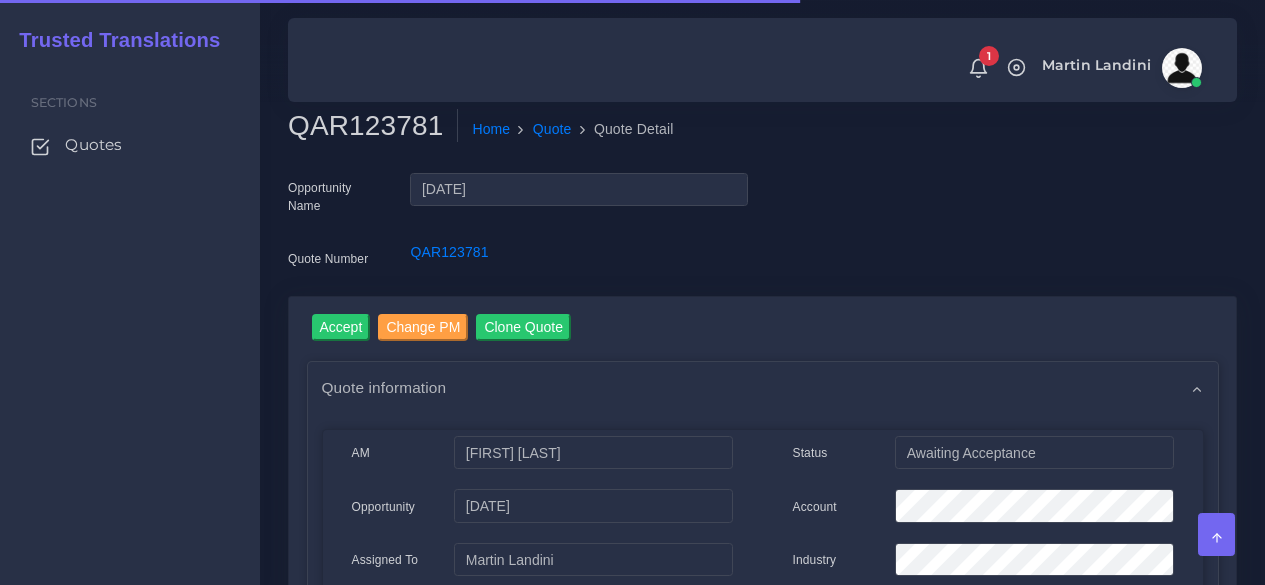 scroll, scrollTop: 0, scrollLeft: 0, axis: both 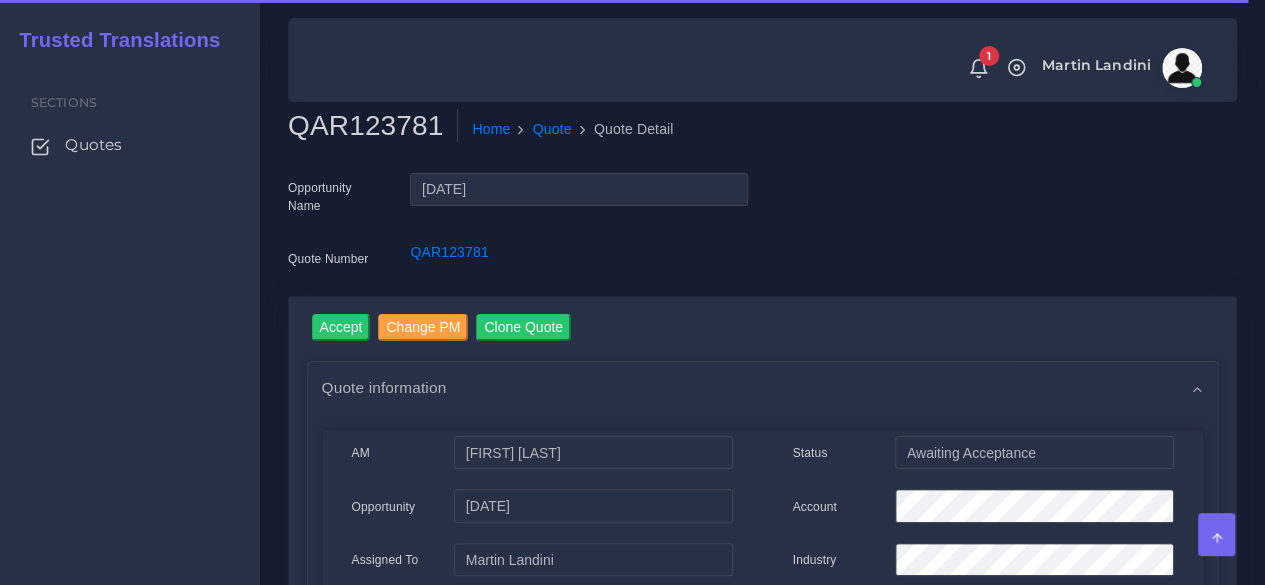 click on "Home
Quote
Quote Detail" at bounding box center (640, 130) 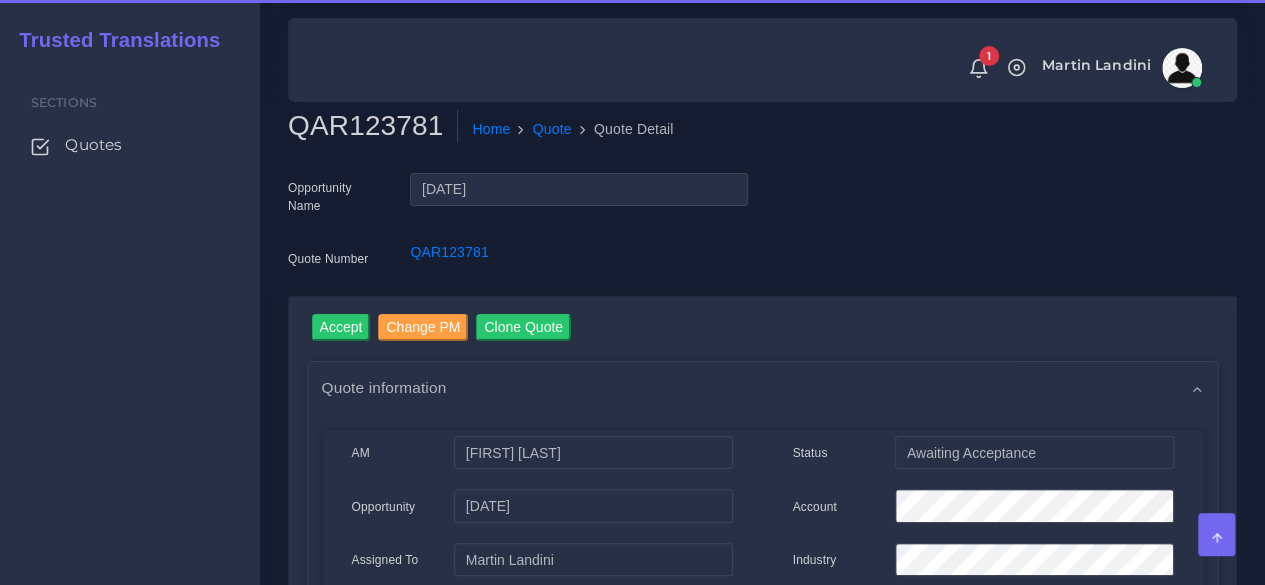 click on "QAR123781" at bounding box center (373, 126) 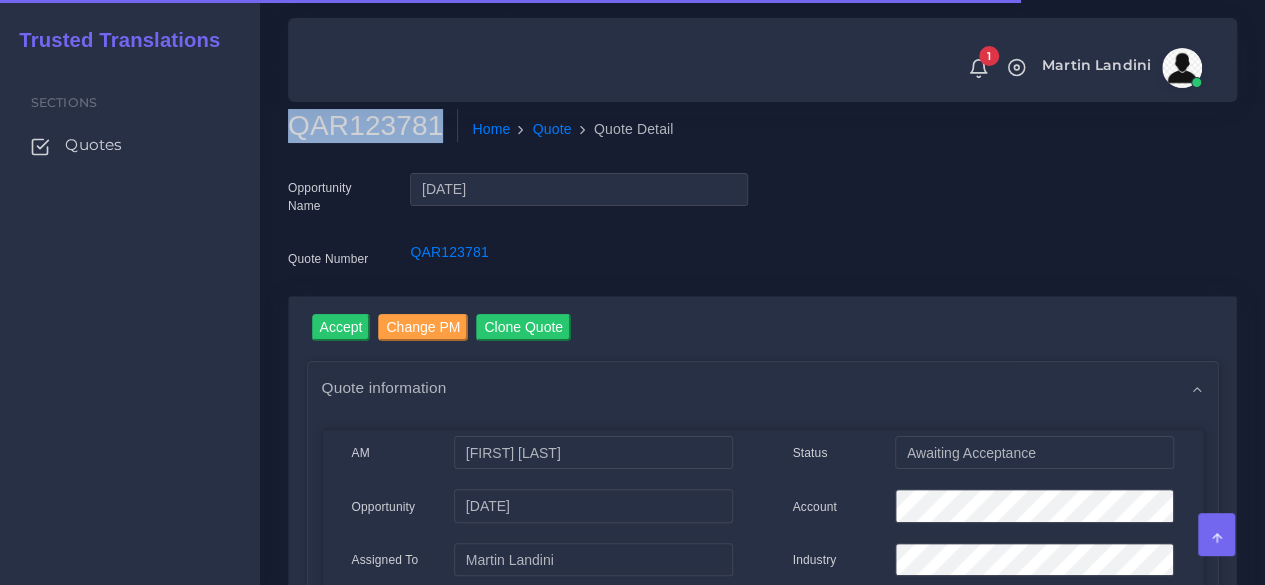click on "QAR123781" at bounding box center (373, 126) 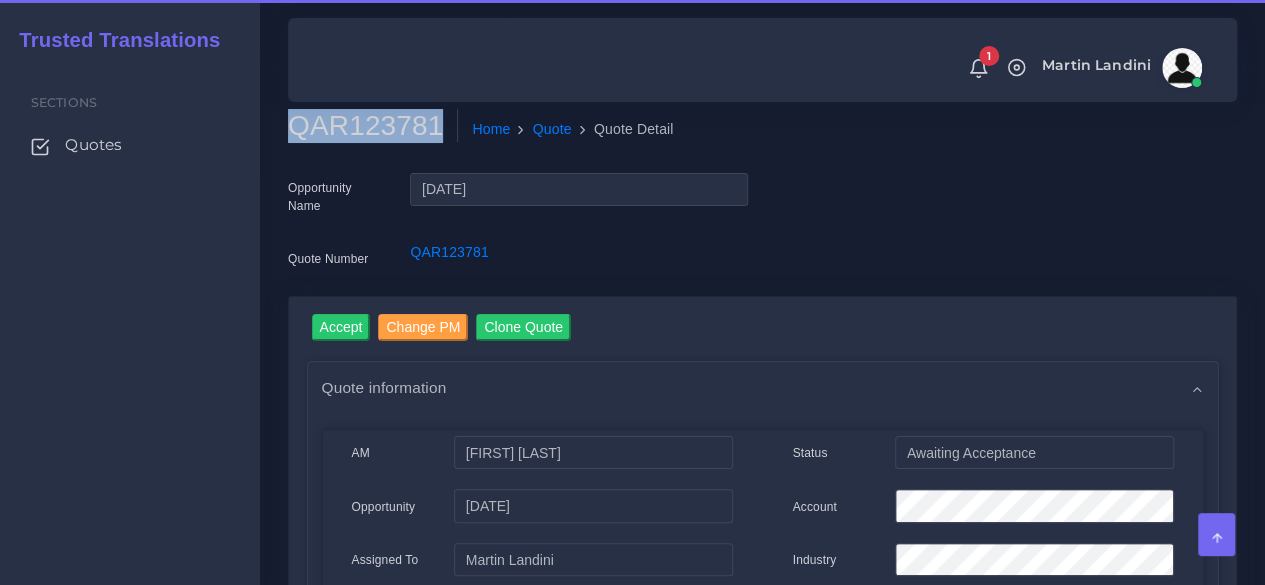 copy on "QAR123781" 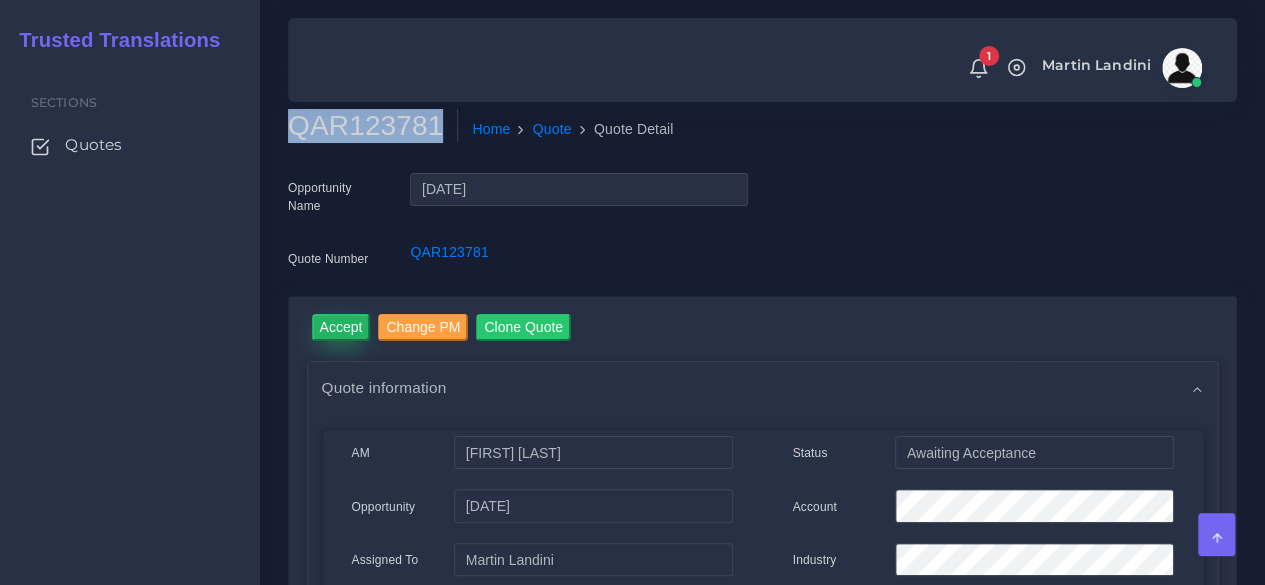 click on "Accept" at bounding box center (341, 327) 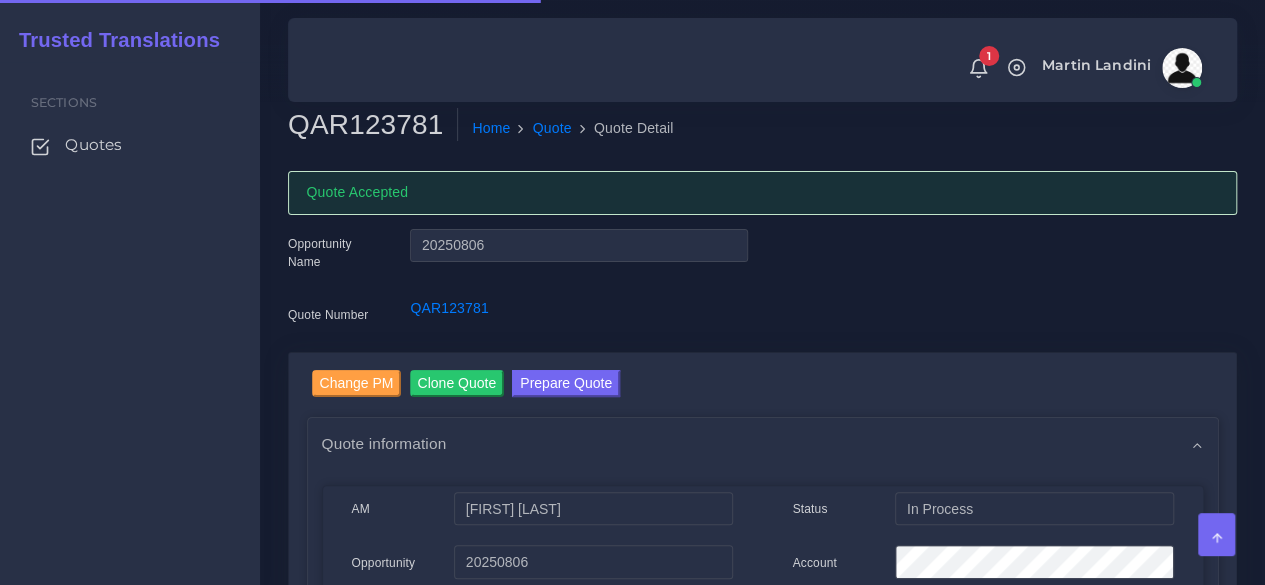 scroll, scrollTop: 300, scrollLeft: 0, axis: vertical 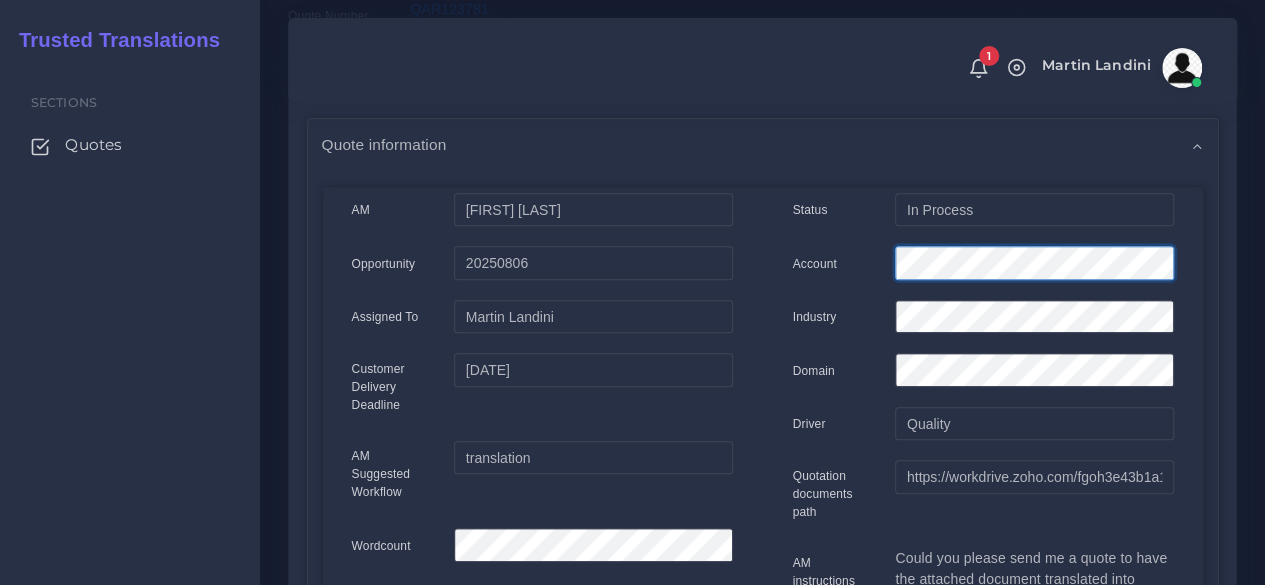 click on "Account" at bounding box center (983, 266) 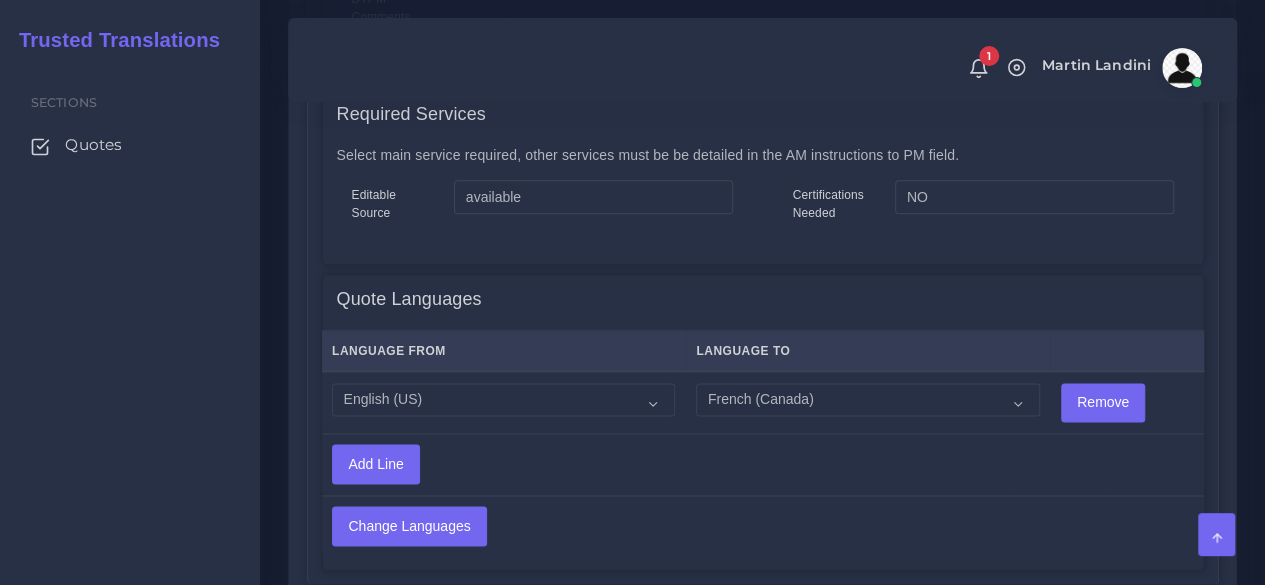 scroll, scrollTop: 1200, scrollLeft: 0, axis: vertical 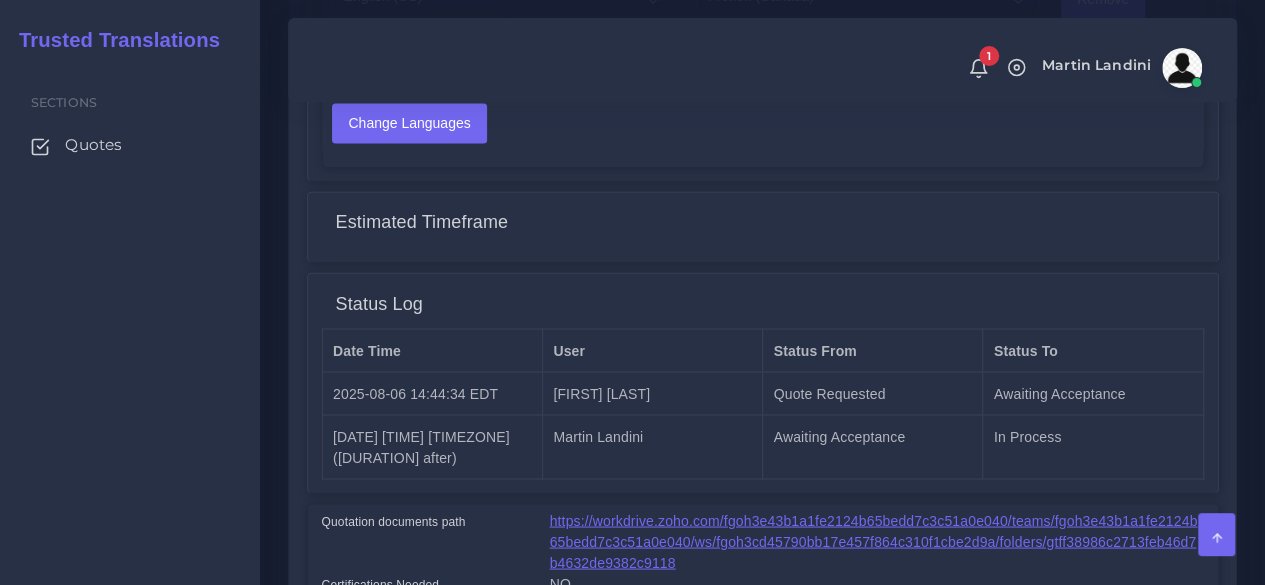 click on "https://workdrive.zoho.com/fgoh3e43b1a1fe2124b65bedd7c3c51a0e040/teams/fgoh3e43b1a1fe2124b65bedd7c3c51a0e040/ws/fgoh3cd45790bb17e457f864c310f1cbe2d9a/folders/gtff38986c2713feb46d7b4632de9382c9118" at bounding box center (874, 541) 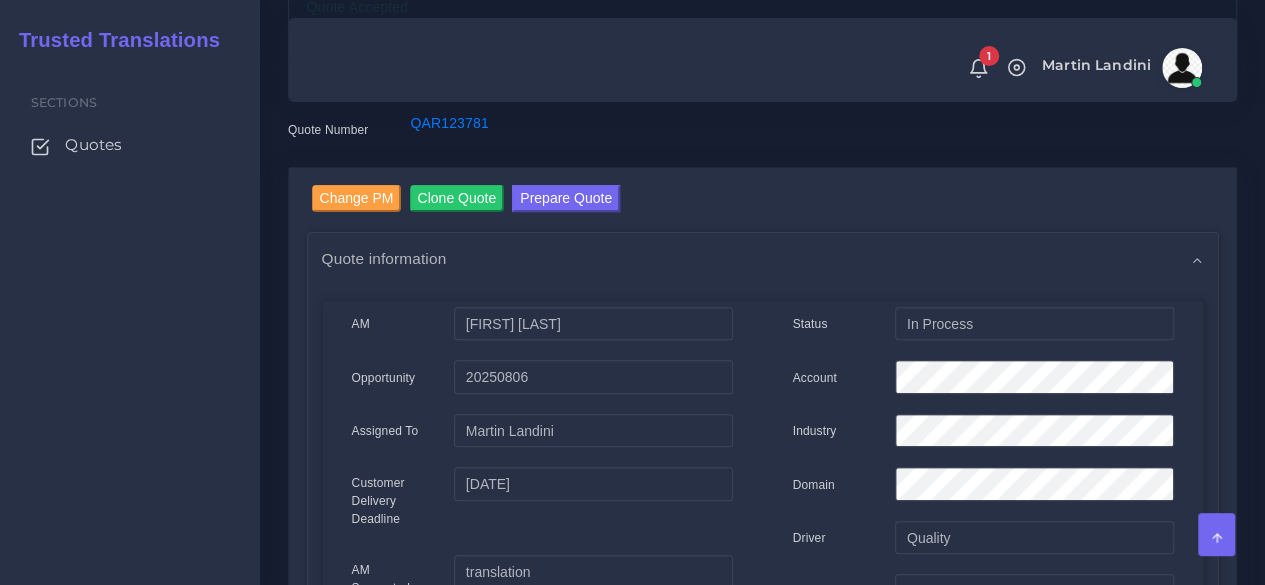 scroll, scrollTop: 0, scrollLeft: 0, axis: both 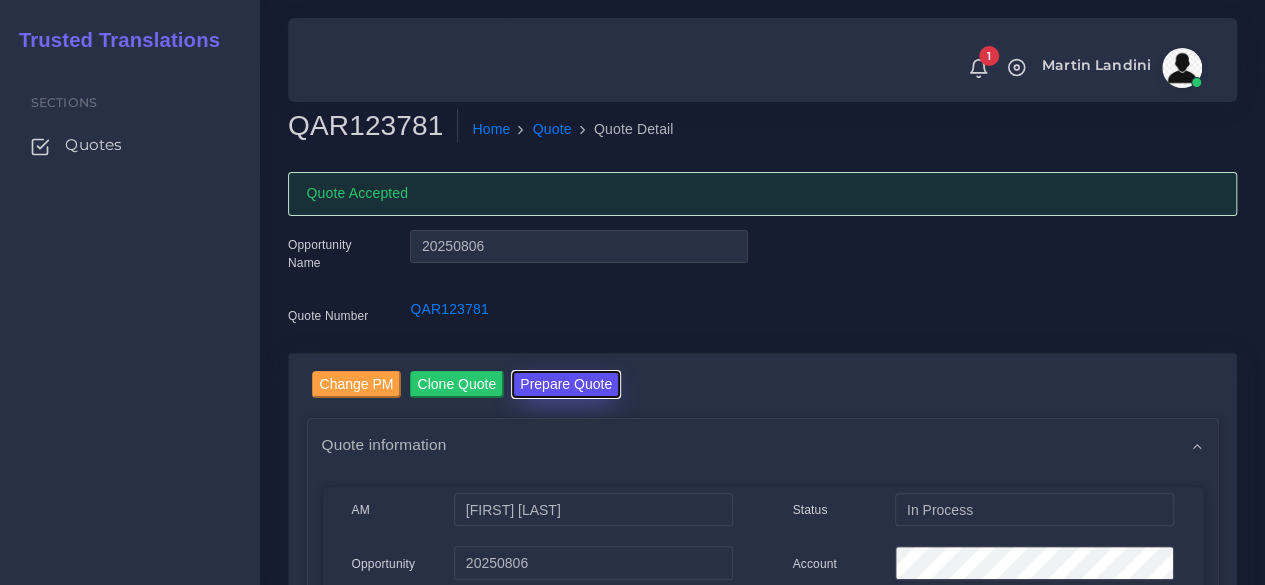 click on "Prepare Quote" at bounding box center (566, 384) 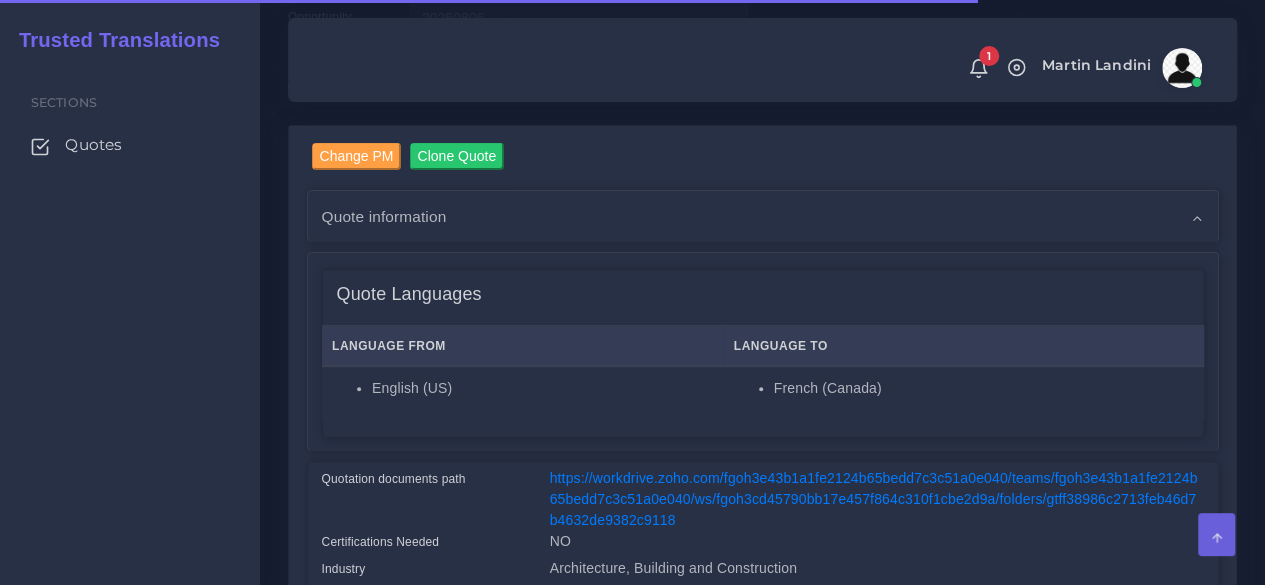scroll, scrollTop: 400, scrollLeft: 0, axis: vertical 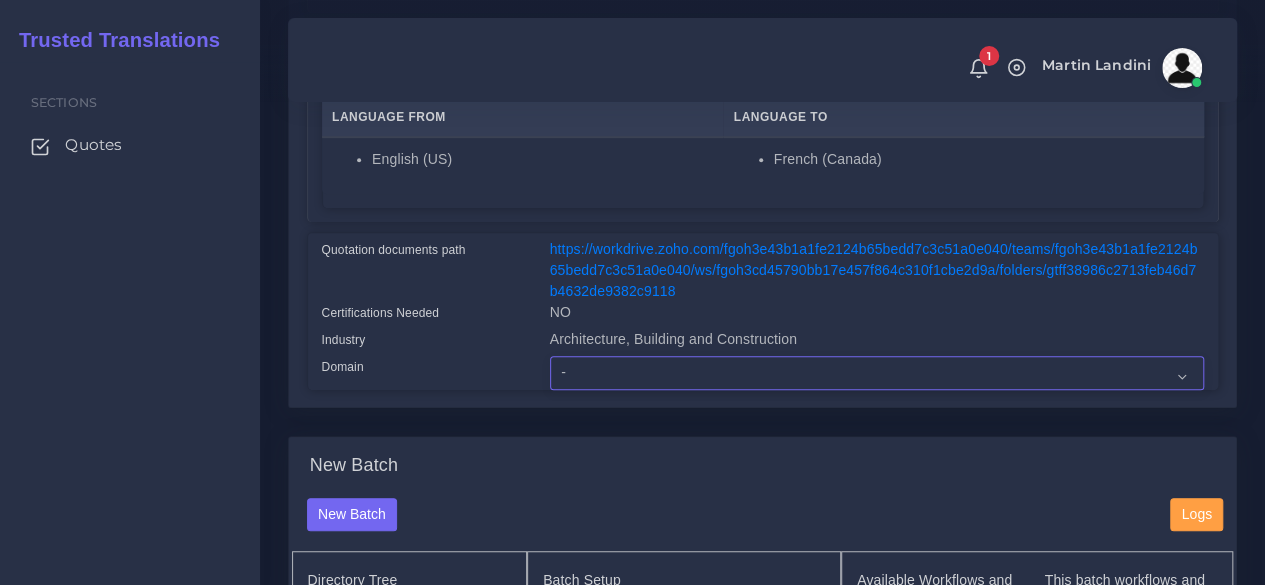 click on "-
Advertising and Media
Agriculture, Forestry and Fishing
Architecture, Building and Construction
Automotive
Chemicals
Computer Hardware
Computer Software
Consumer Electronics - Home appliances
Education
Energy, Water, Transportation and Utilities
Finance - Banking
Food Manufacturing and Services
Healthcare and Health Sciences
Hospitality, Leisure, Tourism and Arts
Human Resources - HR
Industrial Electronics
Industrial Manufacturing Insurance" at bounding box center [877, 373] 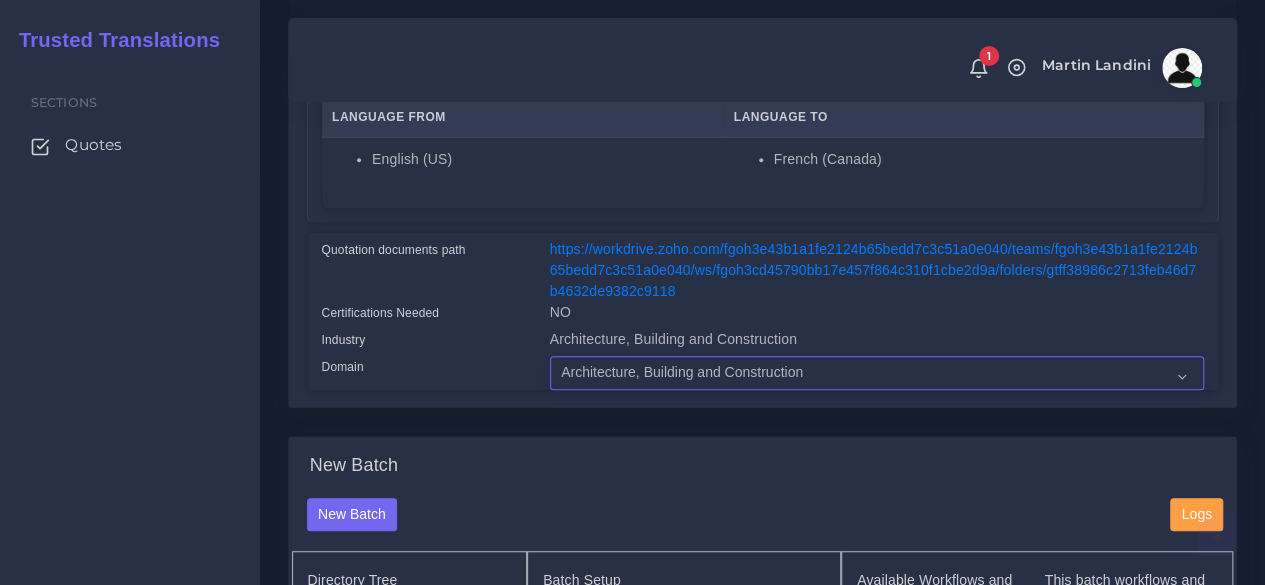 scroll, scrollTop: 700, scrollLeft: 0, axis: vertical 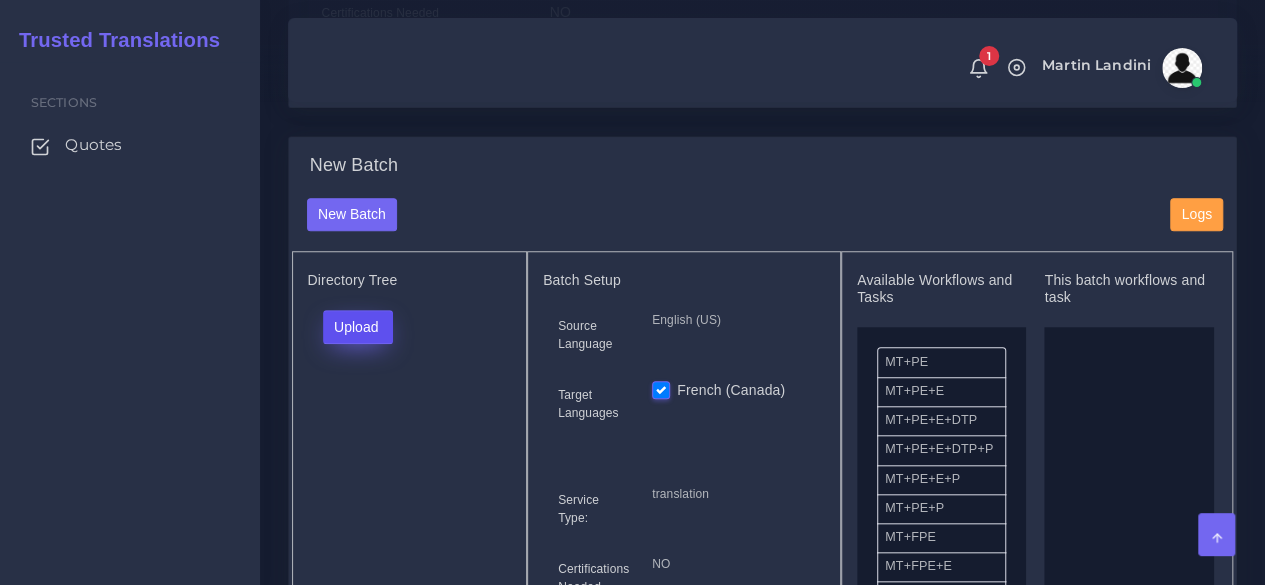 click on "Upload" at bounding box center (358, 327) 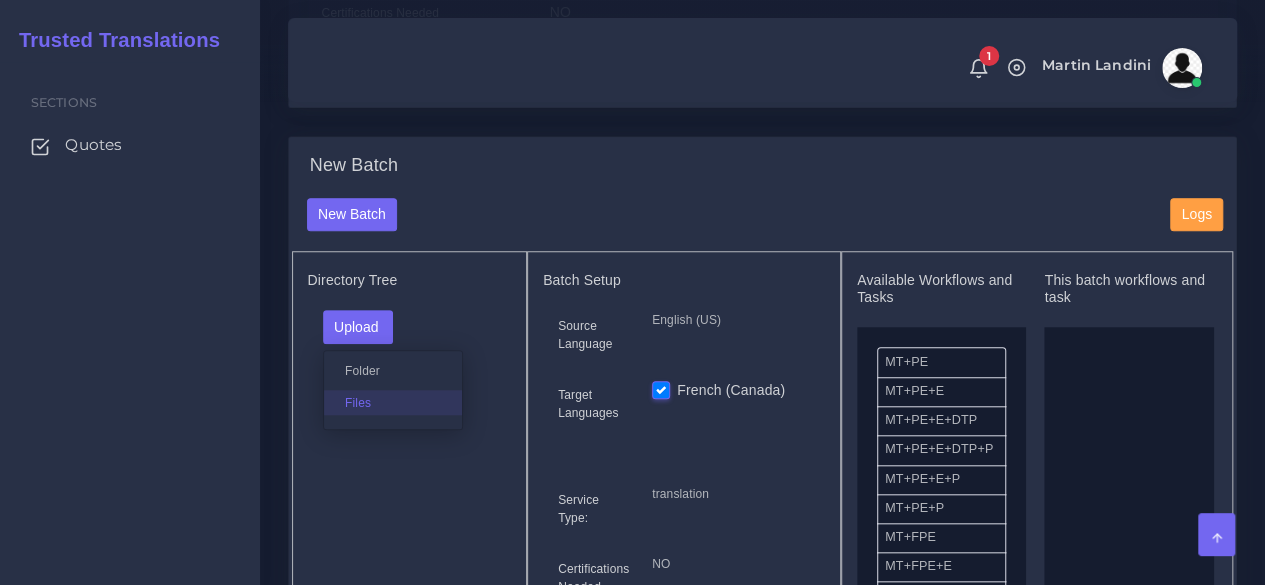 click on "Files" at bounding box center (393, 402) 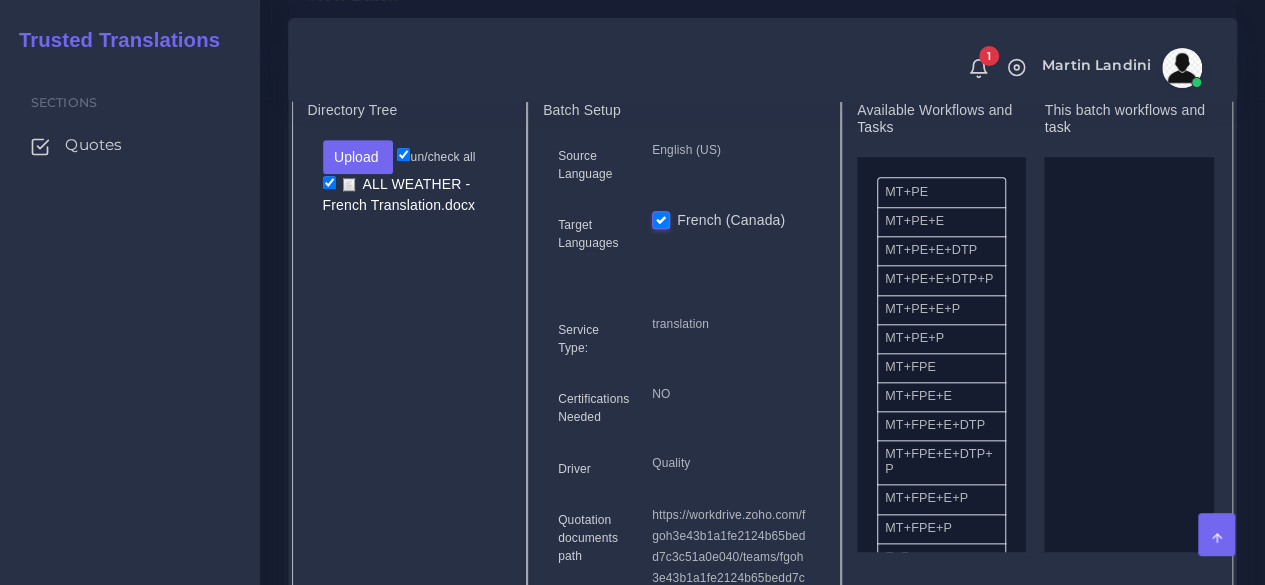 scroll, scrollTop: 900, scrollLeft: 0, axis: vertical 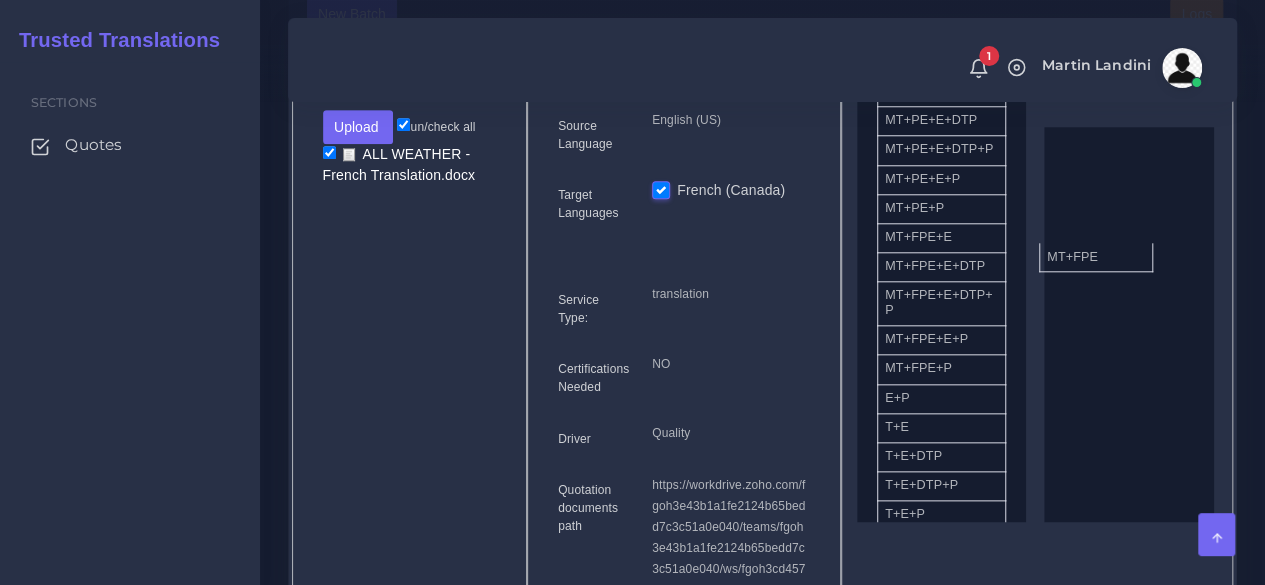 drag, startPoint x: 940, startPoint y: 249, endPoint x: 1092, endPoint y: 263, distance: 152.64337 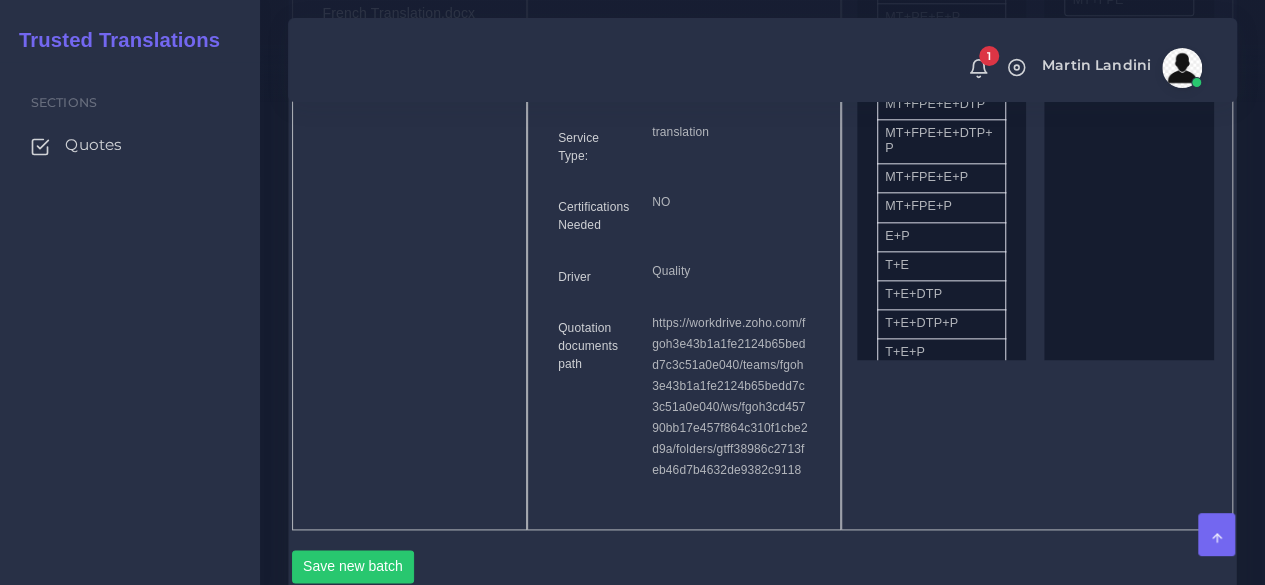 scroll, scrollTop: 1300, scrollLeft: 0, axis: vertical 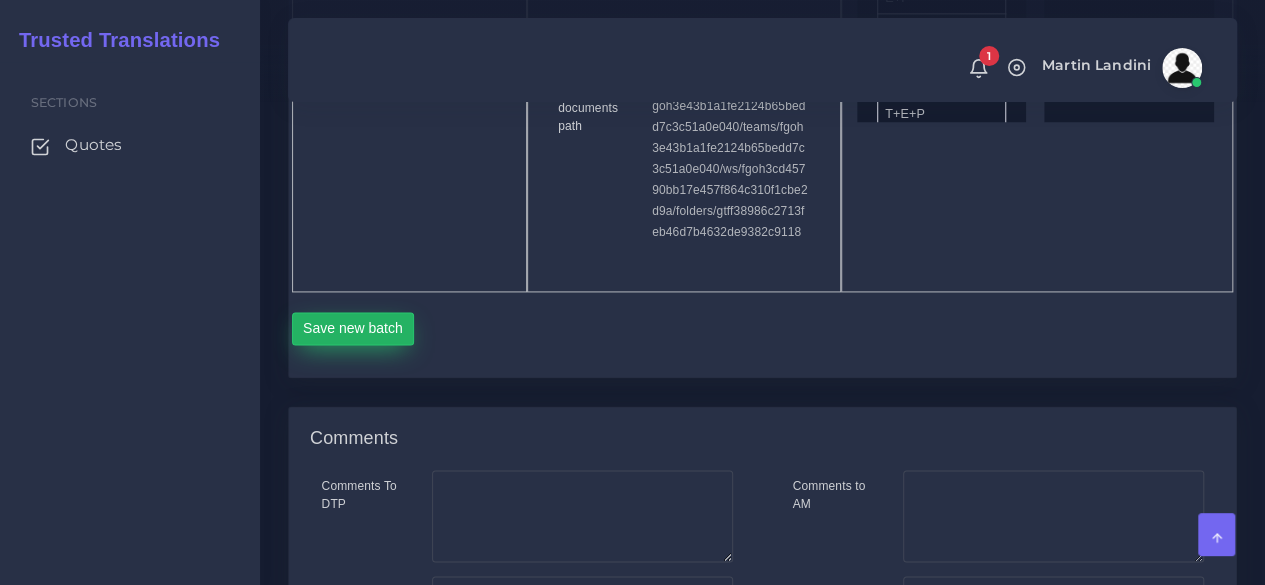 click on "Save new batch" at bounding box center (353, 329) 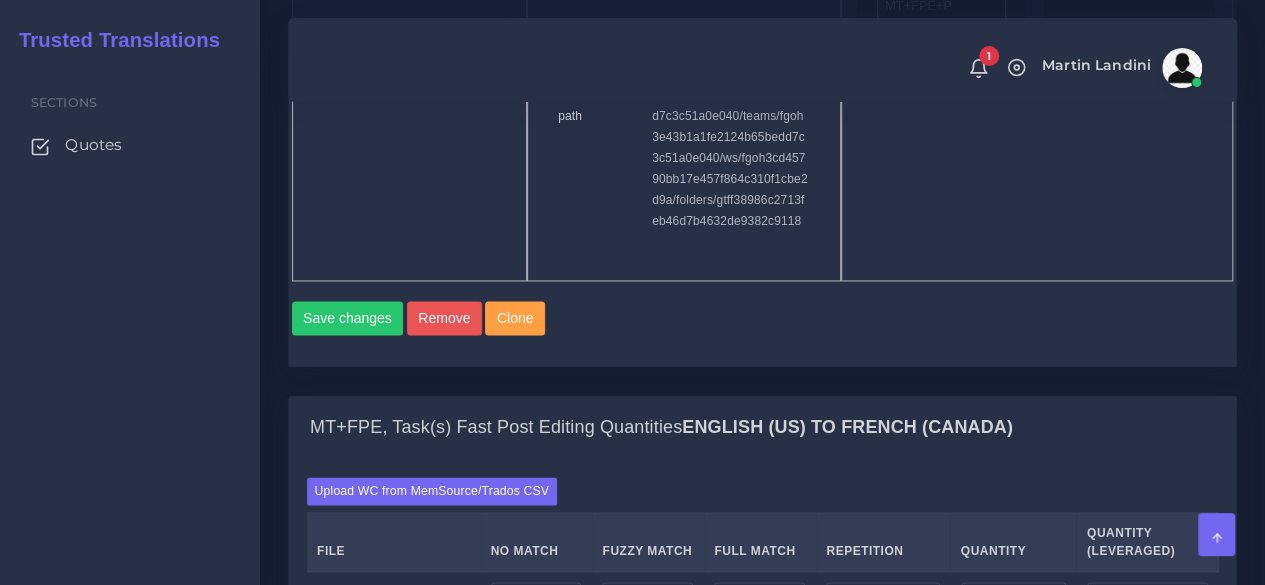 scroll, scrollTop: 1600, scrollLeft: 0, axis: vertical 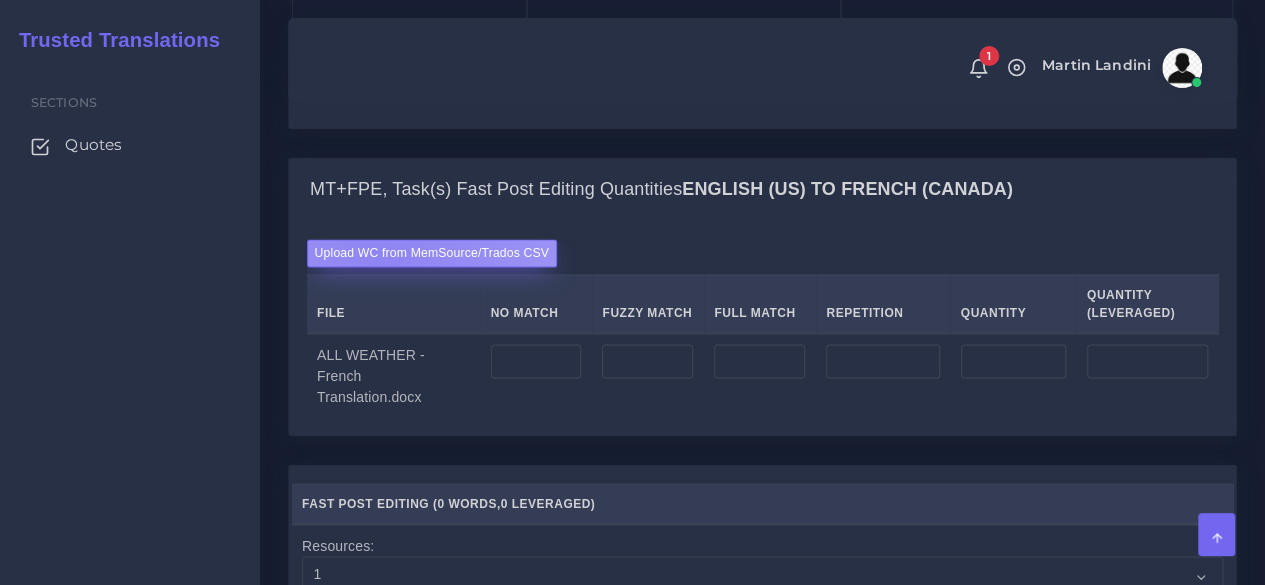click on "Upload WC from MemSource/Trados CSV" at bounding box center (432, 252) 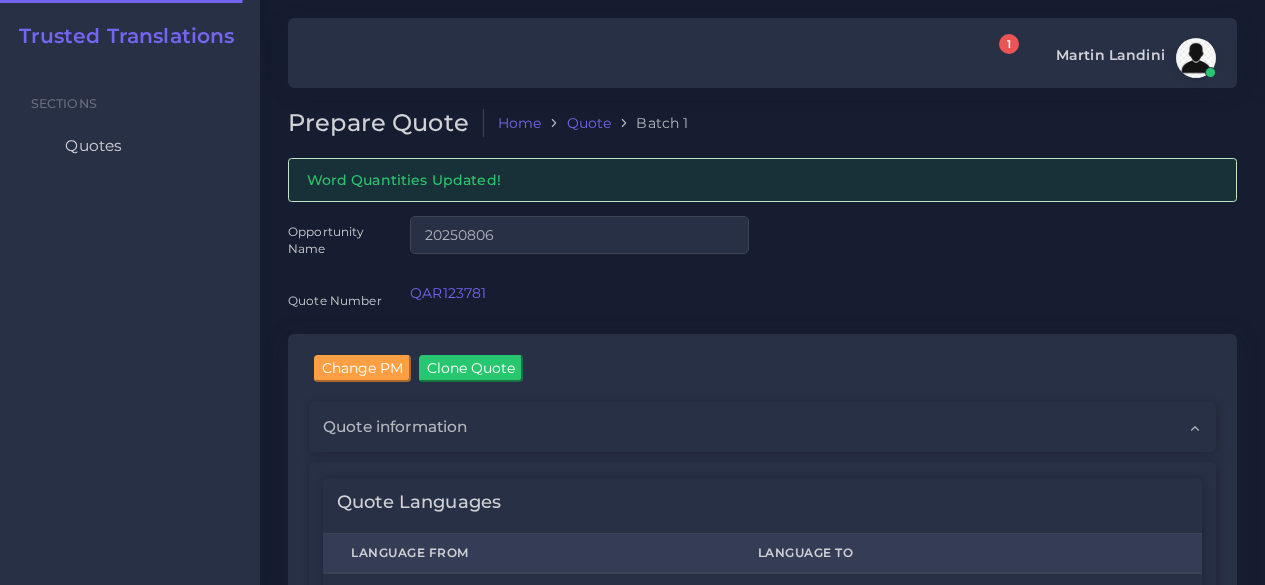 scroll, scrollTop: 0, scrollLeft: 0, axis: both 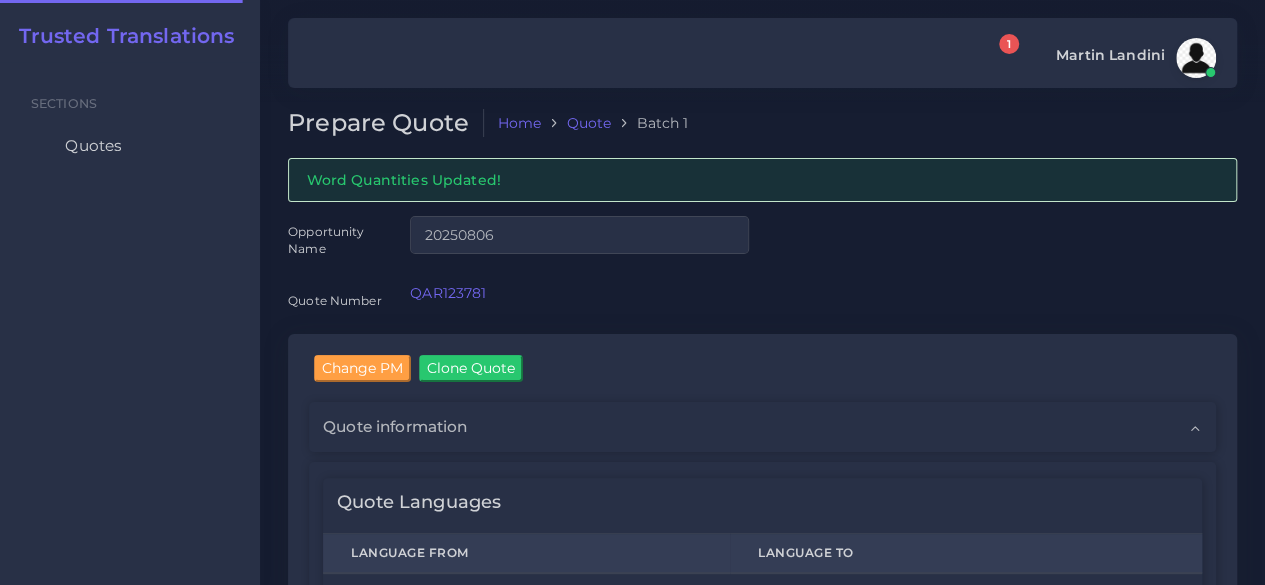 type 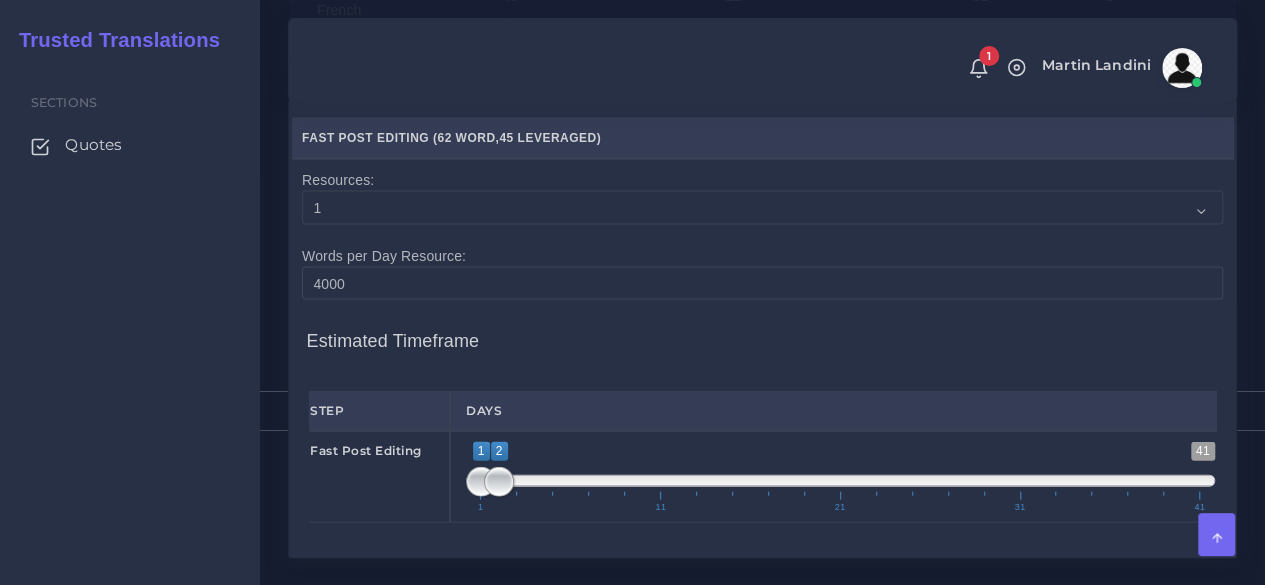 scroll, scrollTop: 2200, scrollLeft: 0, axis: vertical 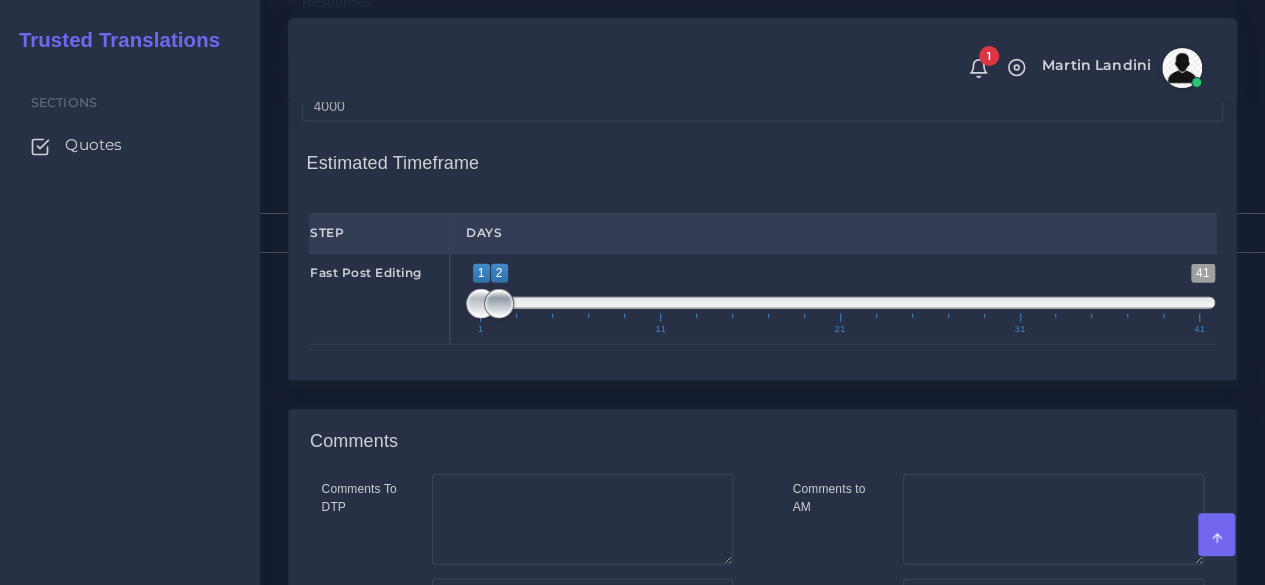 type on "1;1" 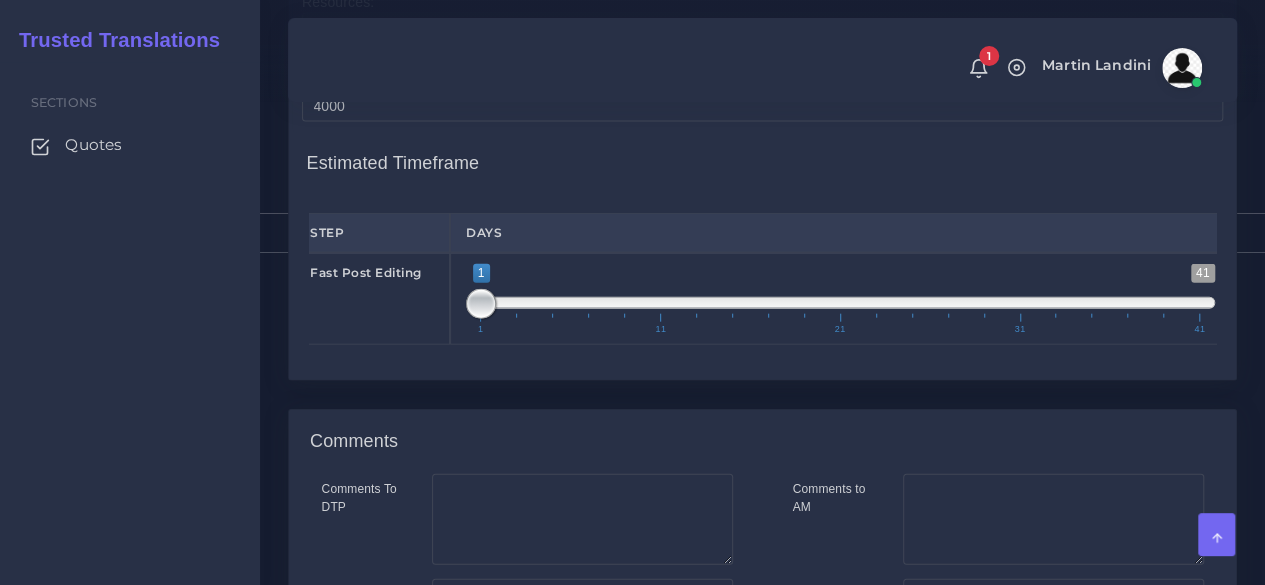 scroll, scrollTop: 2437, scrollLeft: 0, axis: vertical 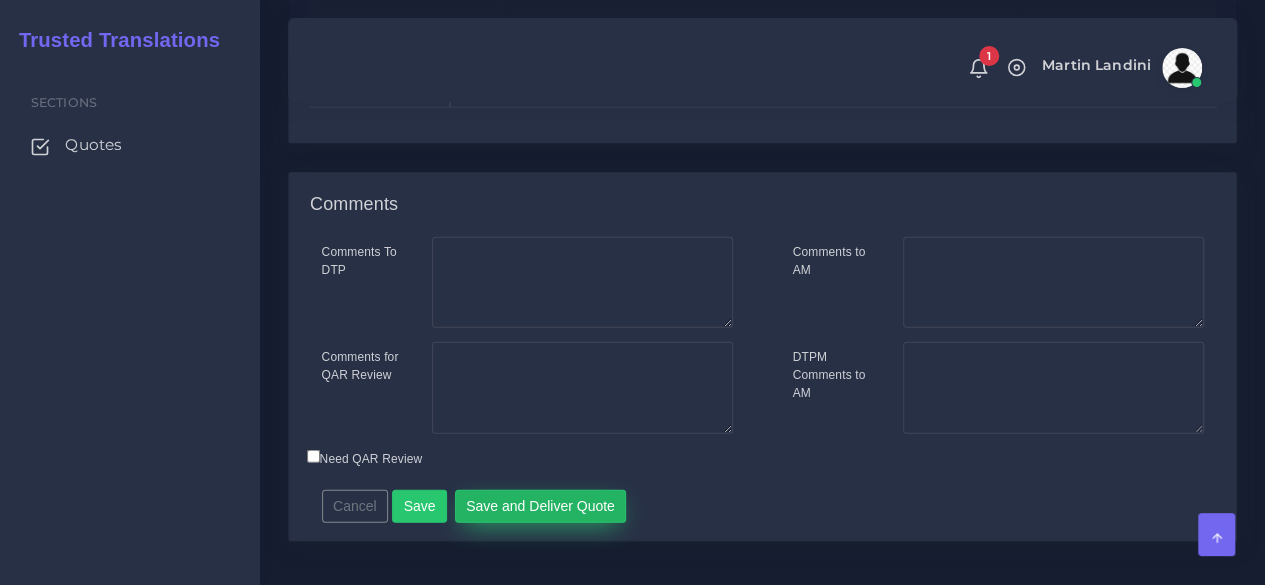 click on "Save and  Deliver Quote" at bounding box center (541, 507) 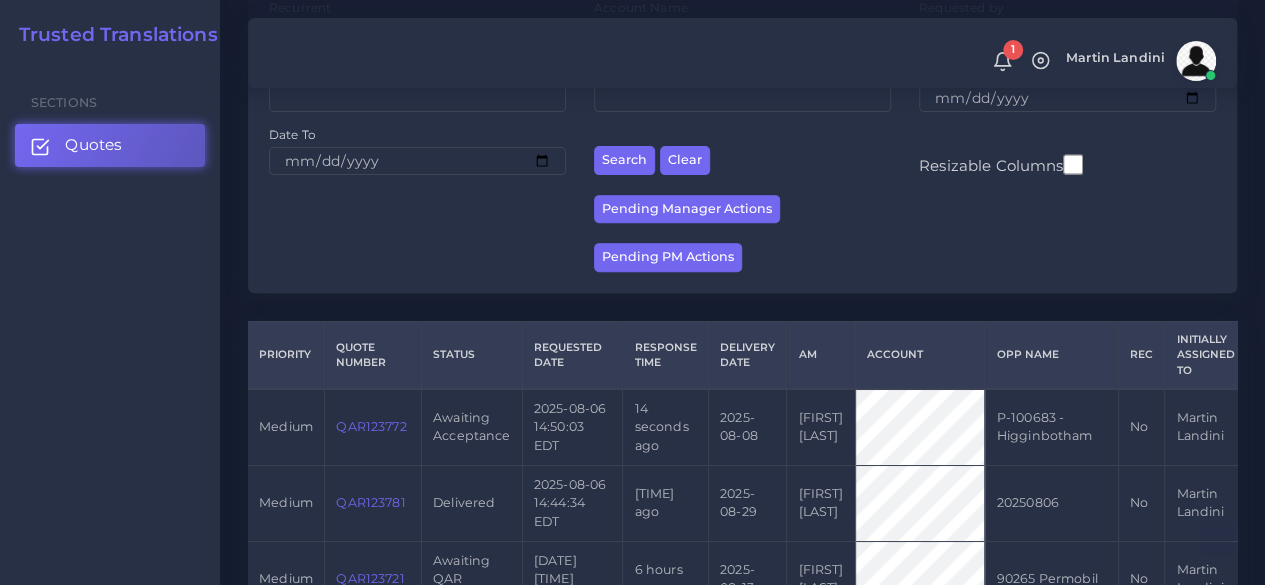 scroll, scrollTop: 500, scrollLeft: 0, axis: vertical 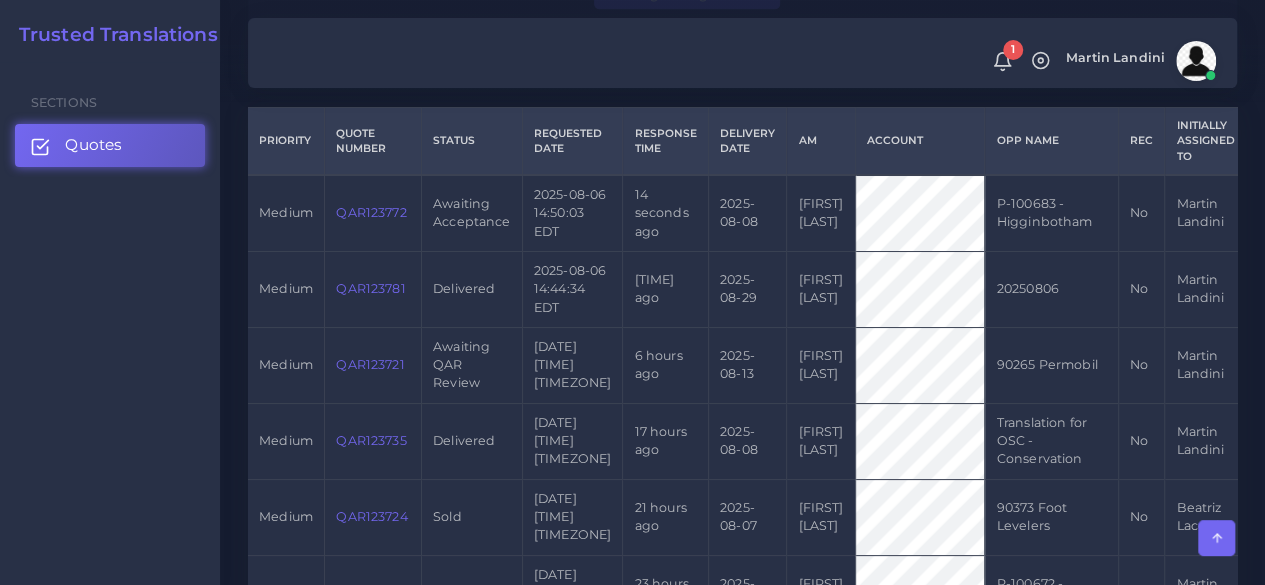 click on "QAR123772" at bounding box center [371, 212] 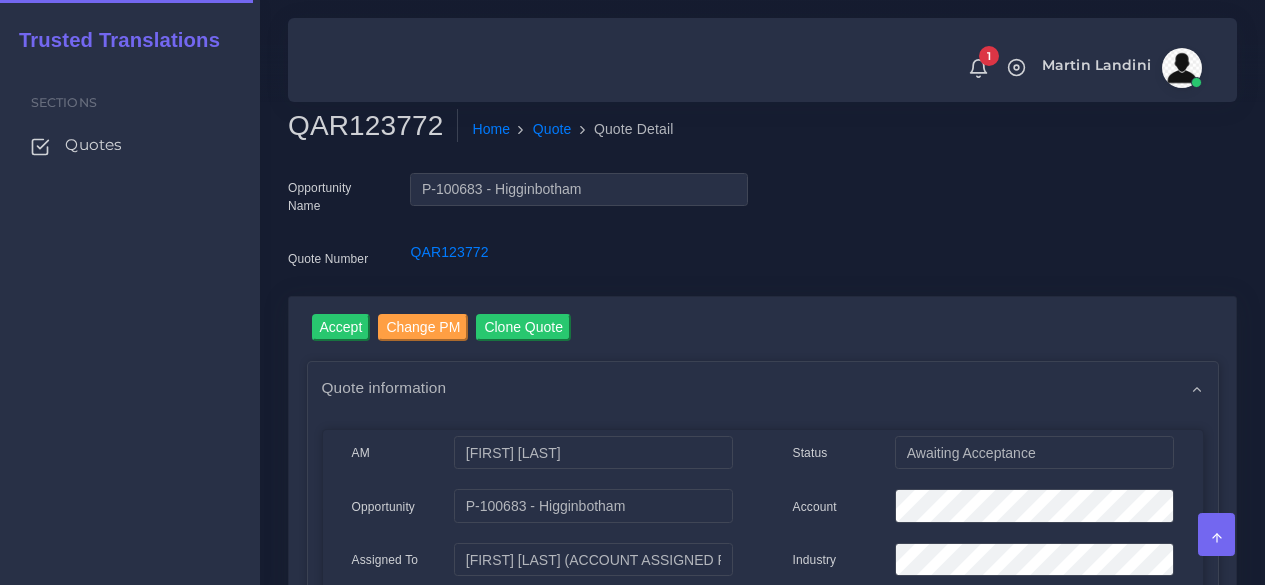 scroll, scrollTop: 0, scrollLeft: 0, axis: both 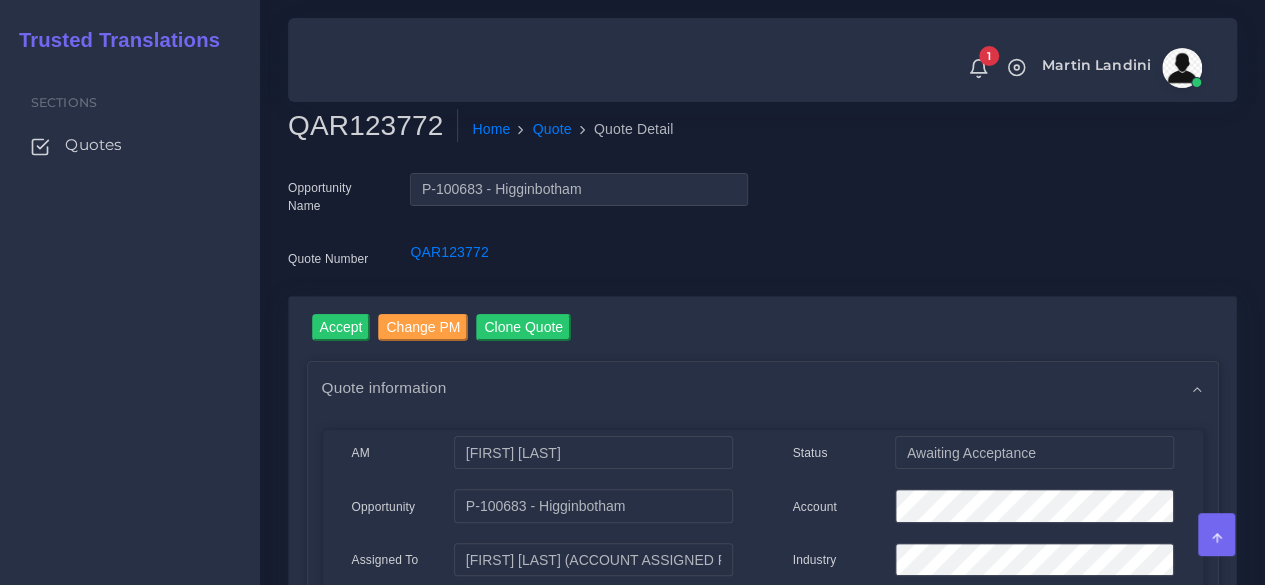 click on "QAR123772" at bounding box center [373, 126] 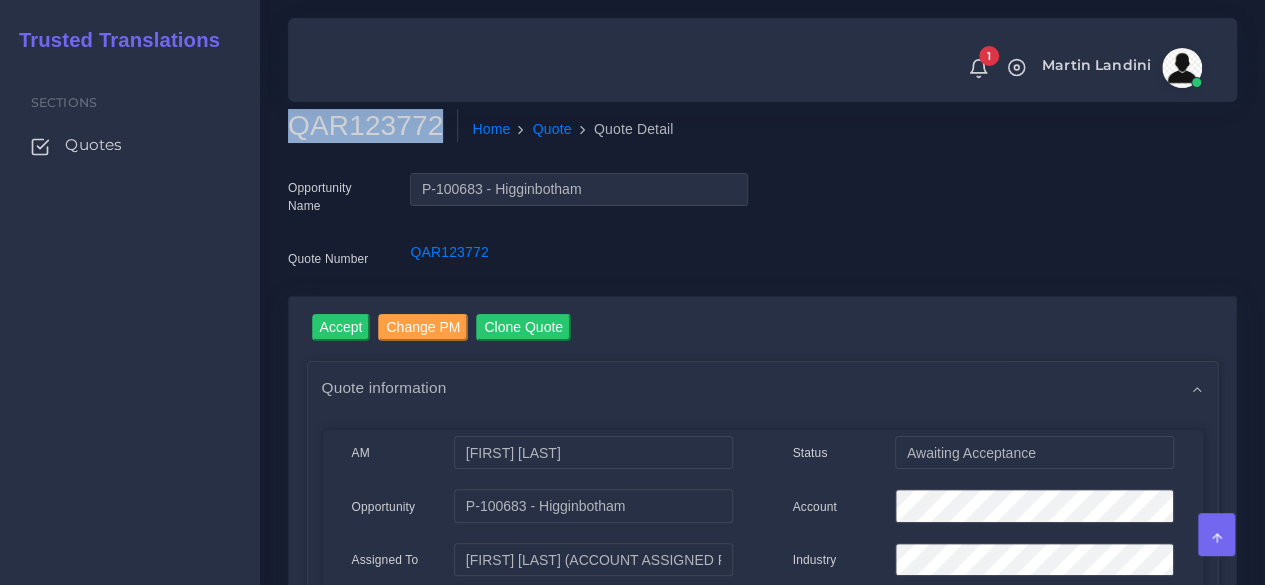 click on "QAR123772" at bounding box center [373, 126] 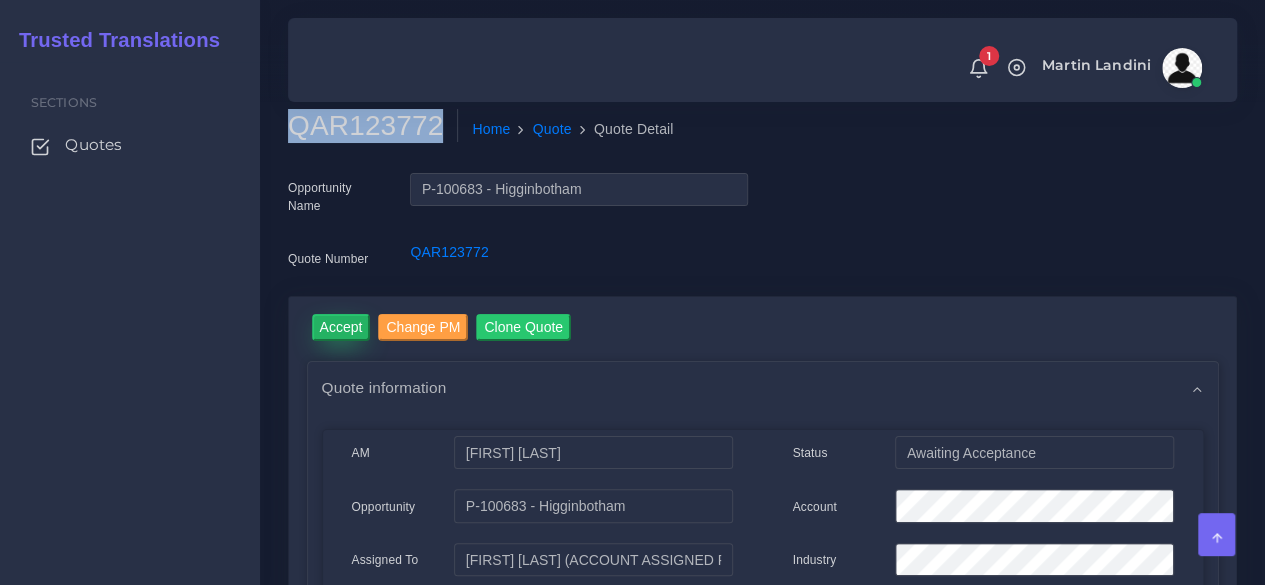 click on "Accept" at bounding box center (341, 327) 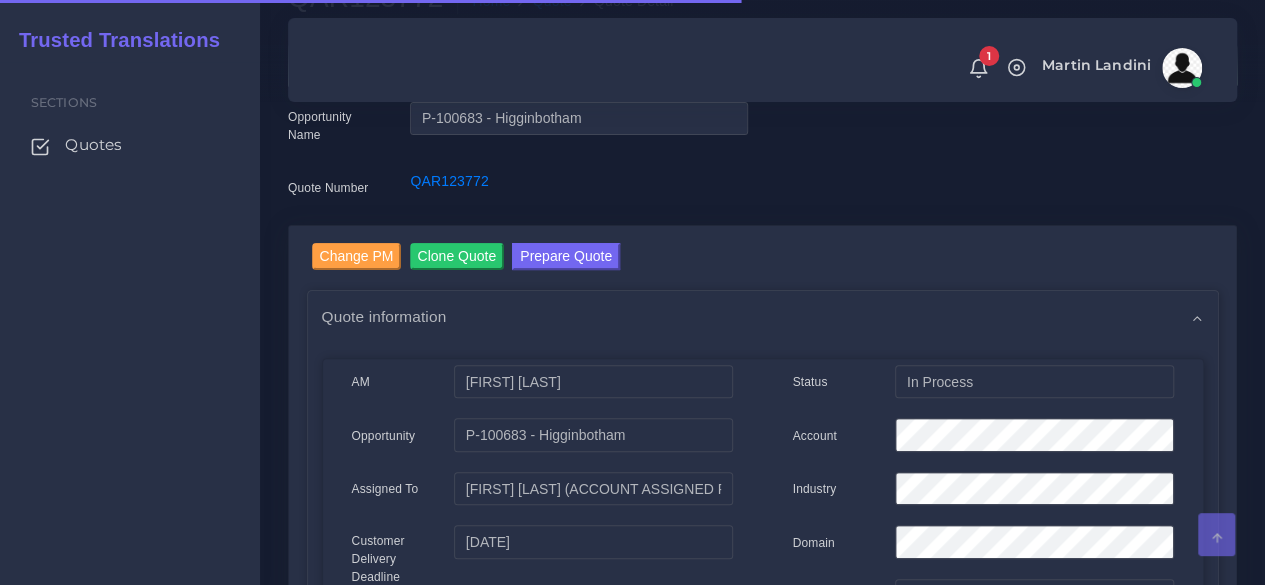 scroll, scrollTop: 200, scrollLeft: 0, axis: vertical 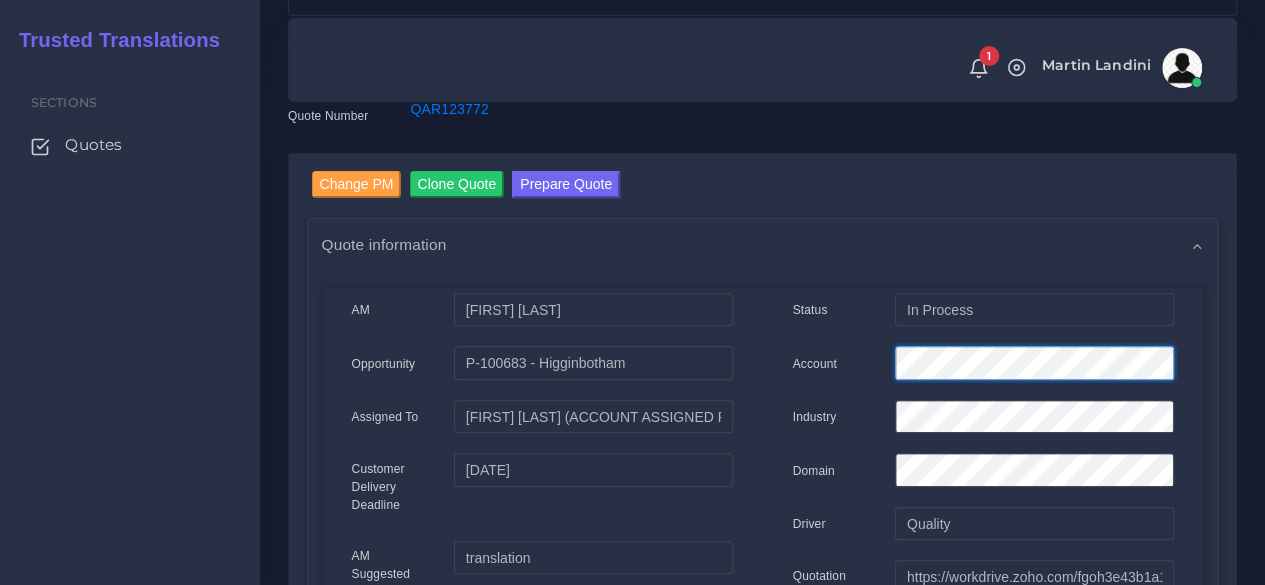 click on "Account" at bounding box center (983, 366) 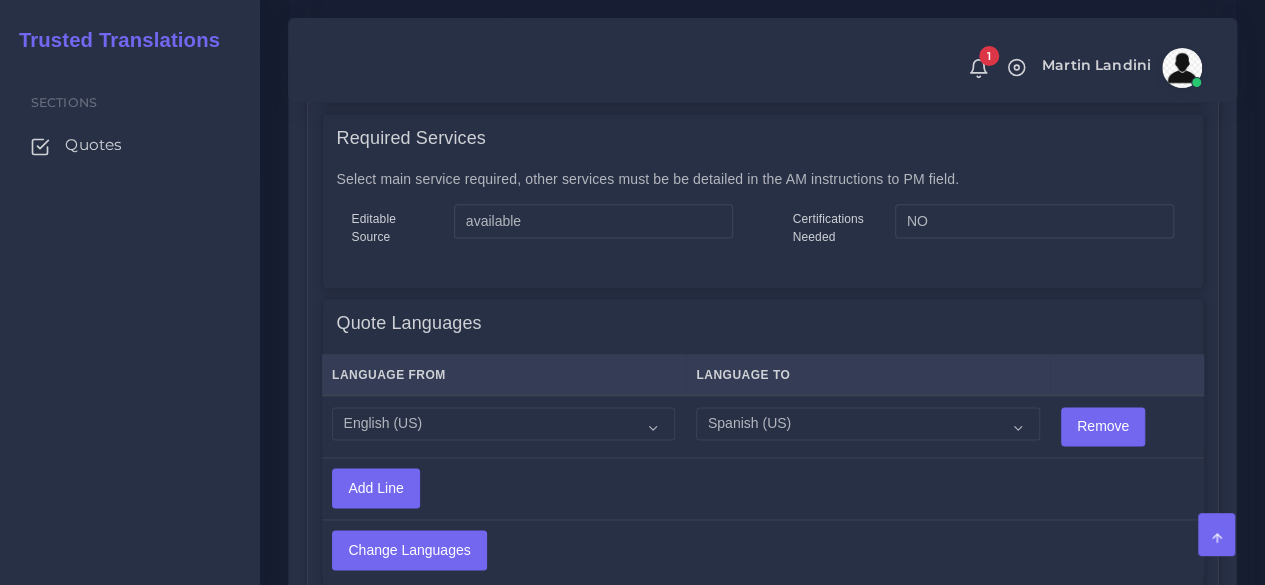 scroll, scrollTop: 1200, scrollLeft: 0, axis: vertical 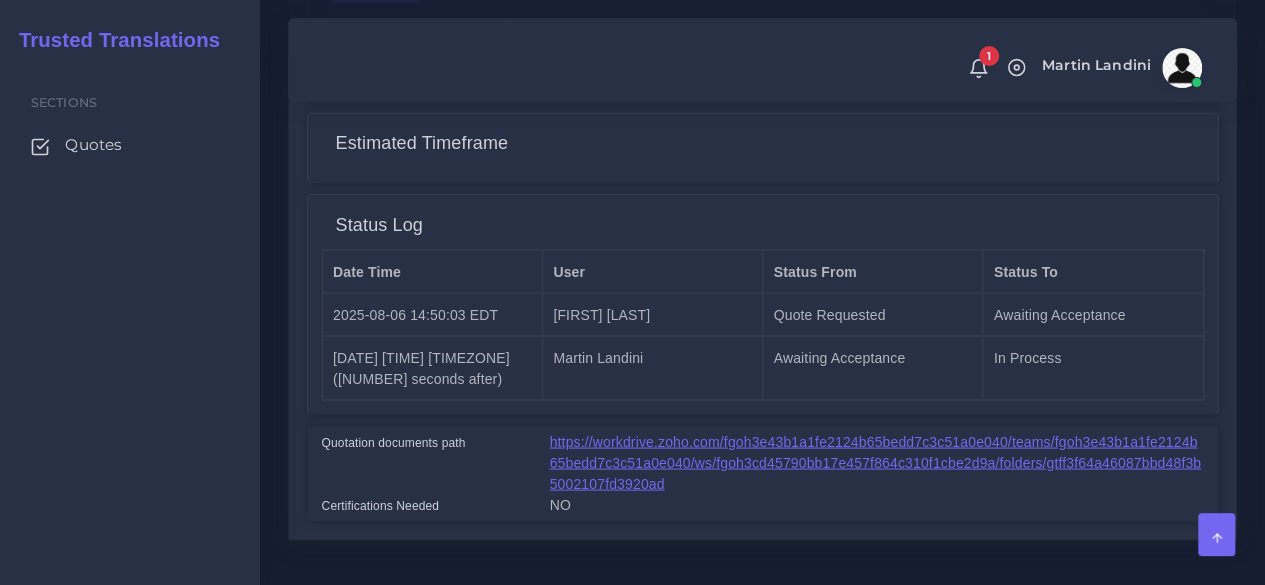 click on "https://workdrive.zoho.com/fgoh3e43b1a1fe2124b65bedd7c3c51a0e040/teams/fgoh3e43b1a1fe2124b65bedd7c3c51a0e040/ws/fgoh3cd45790bb17e457f864c310f1cbe2d9a/folders/gtff3f64a46087bbd48f3b5002107fd3920ad" at bounding box center (875, 462) 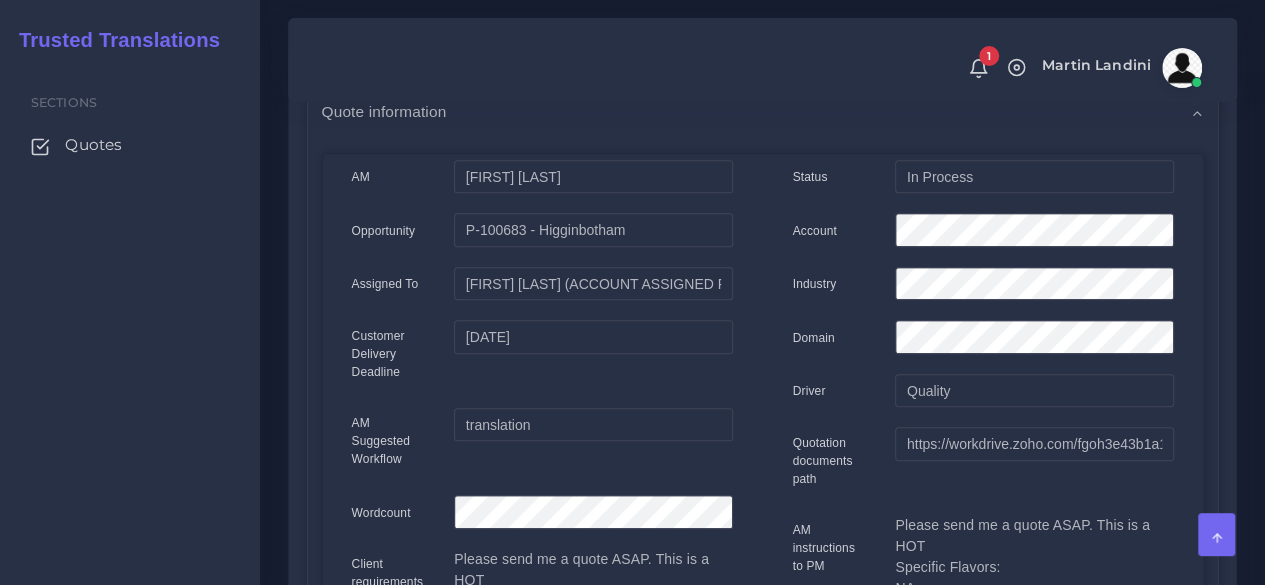 scroll, scrollTop: 0, scrollLeft: 0, axis: both 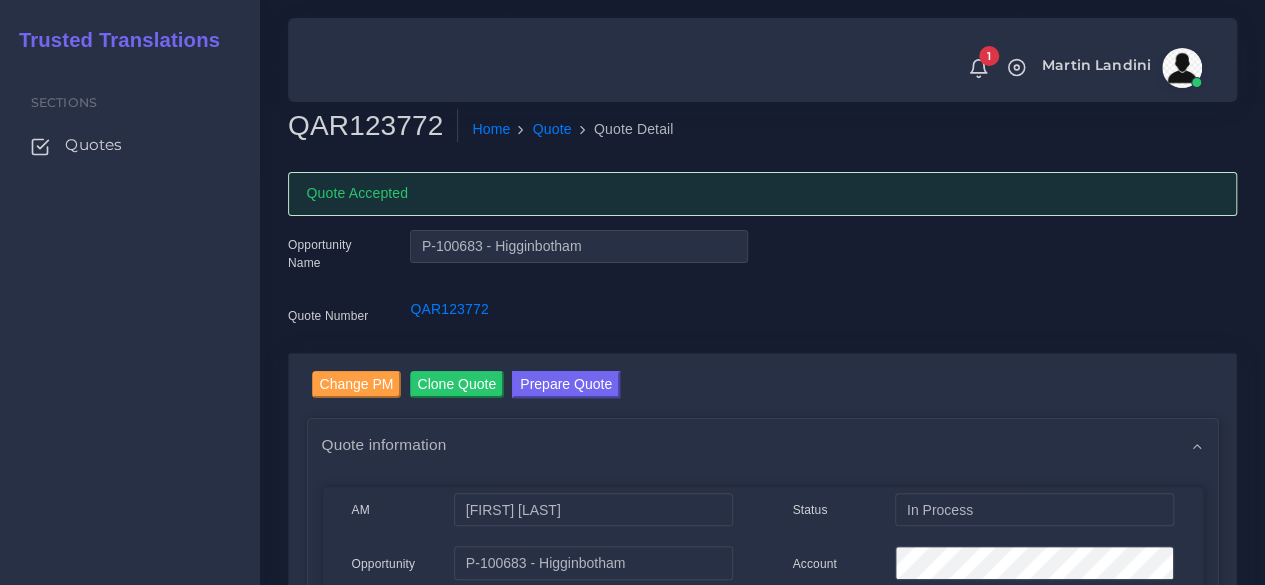 click on "QAR123772" at bounding box center (373, 126) 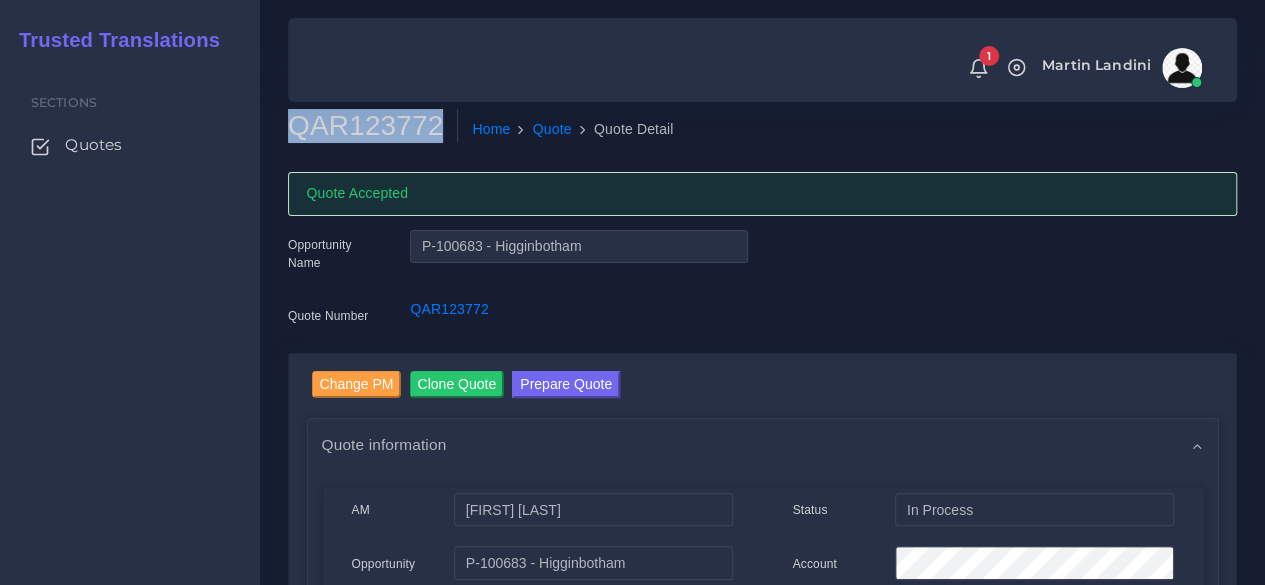 click on "QAR123772" at bounding box center [373, 126] 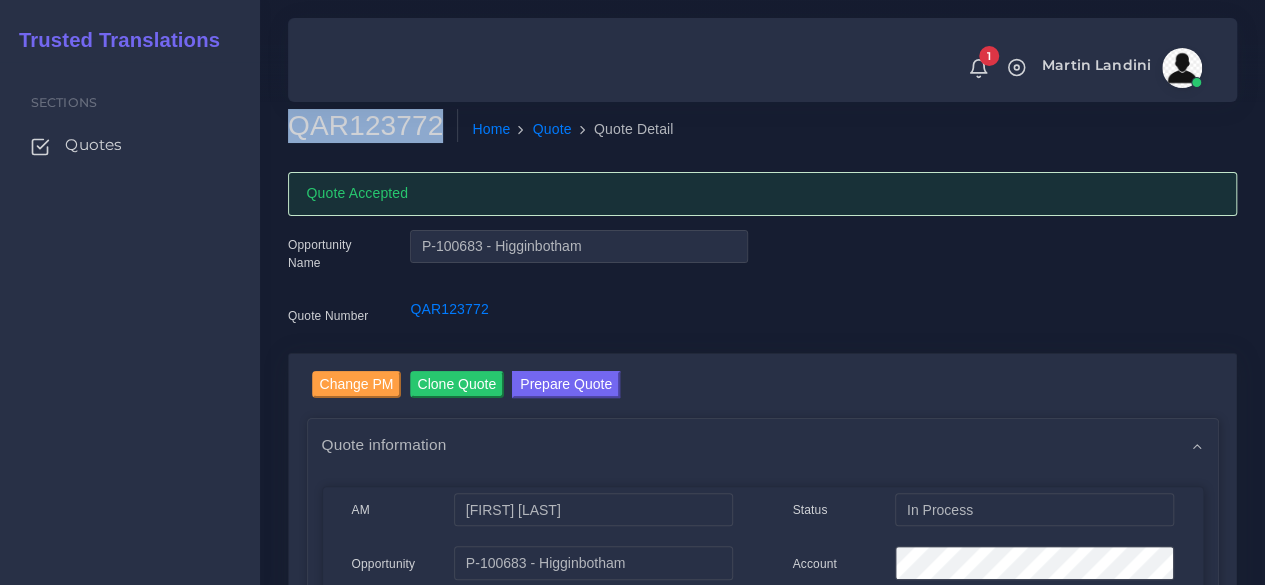 copy on "QAR123772" 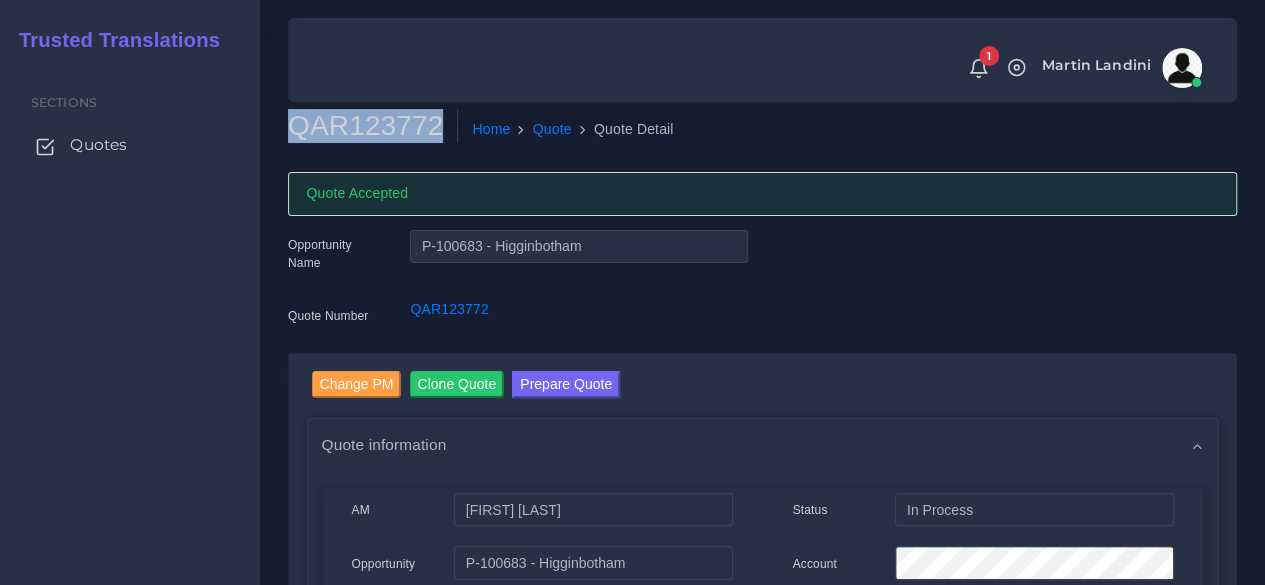 click on "Quotes" at bounding box center [98, 145] 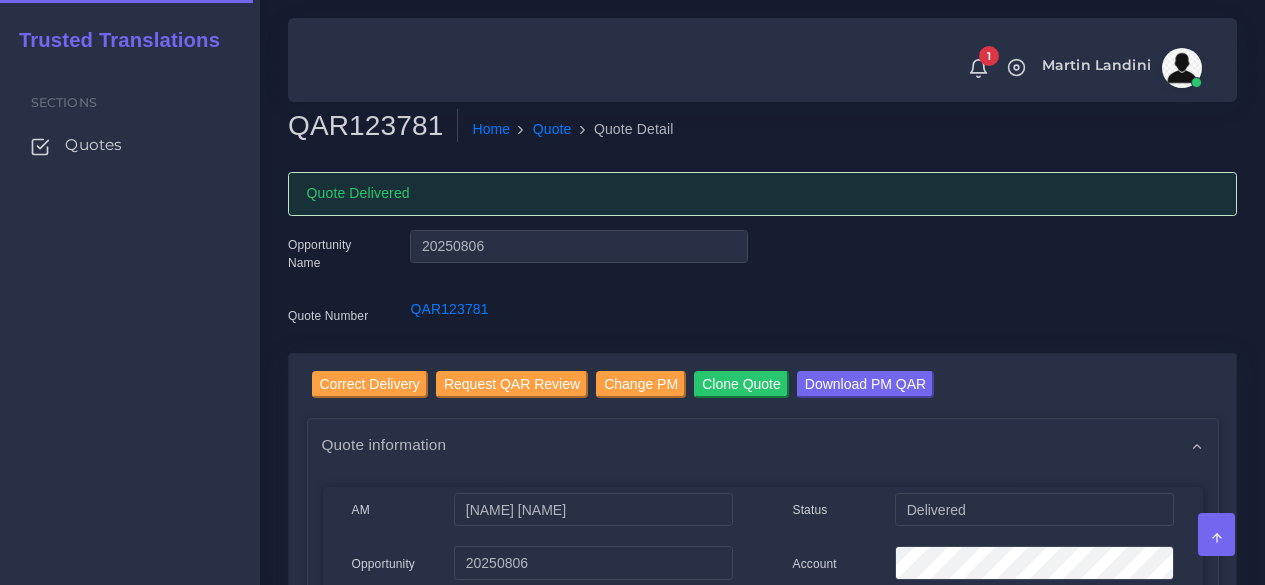 scroll, scrollTop: 0, scrollLeft: 0, axis: both 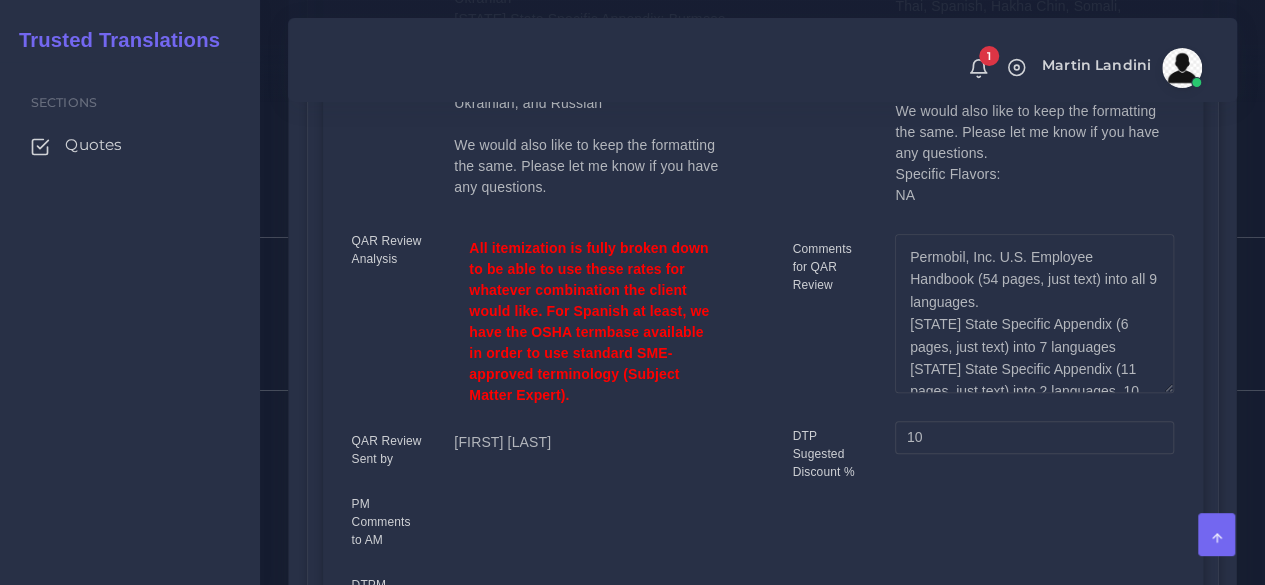 drag, startPoint x: 221, startPoint y: 309, endPoint x: 239, endPoint y: 197, distance: 113.43721 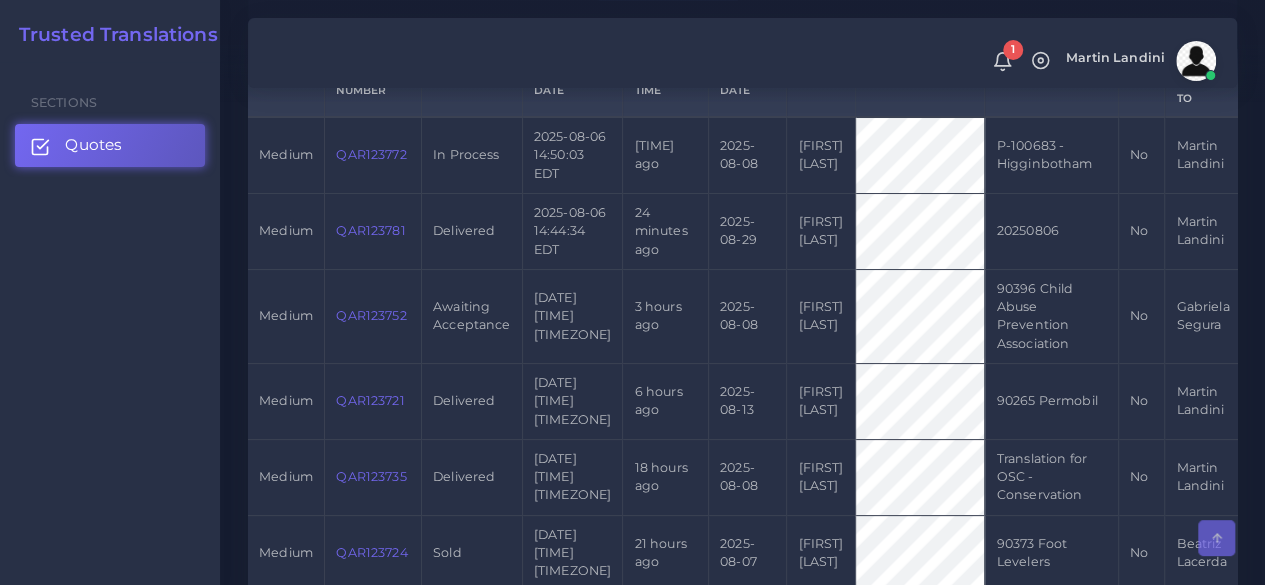 scroll, scrollTop: 600, scrollLeft: 0, axis: vertical 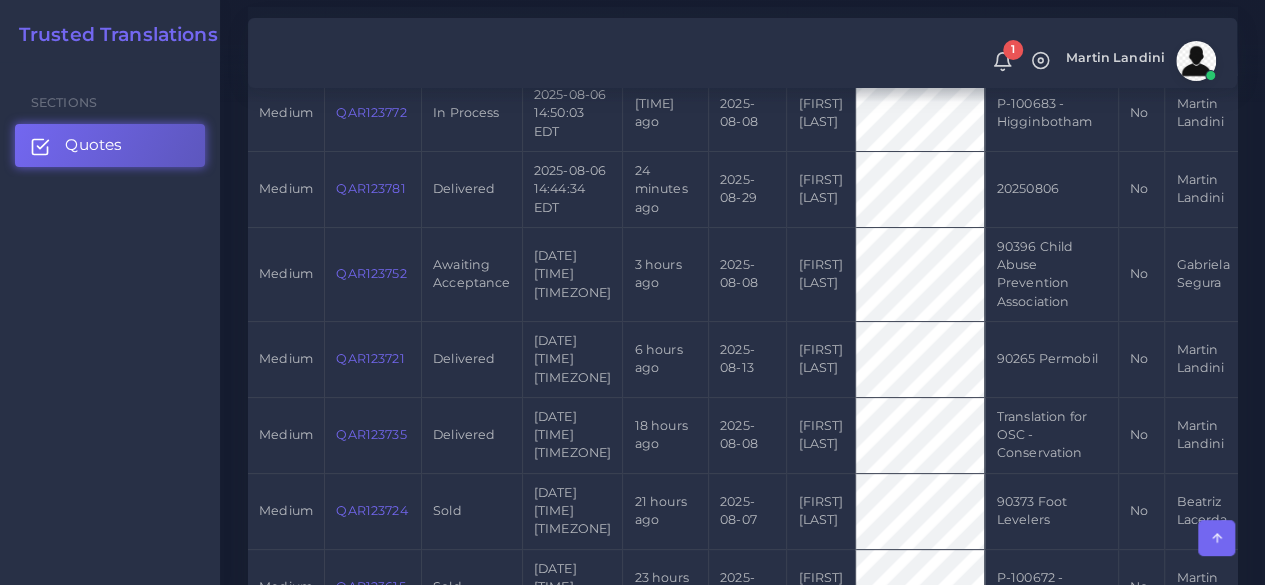 click on "QAR123752" at bounding box center [371, 273] 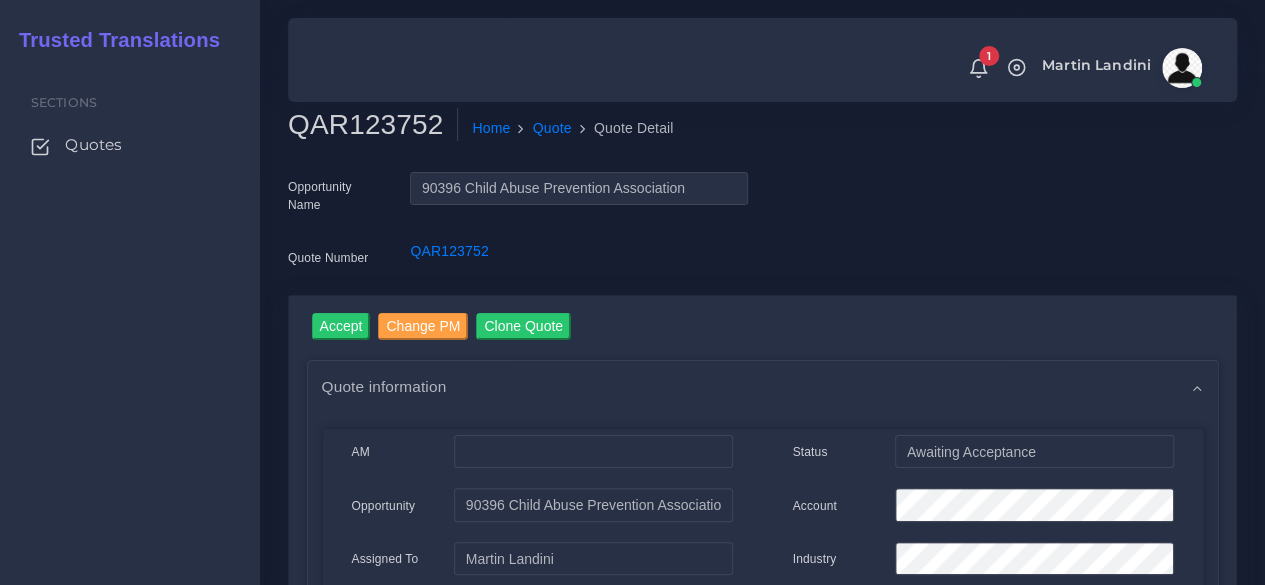 scroll, scrollTop: 0, scrollLeft: 0, axis: both 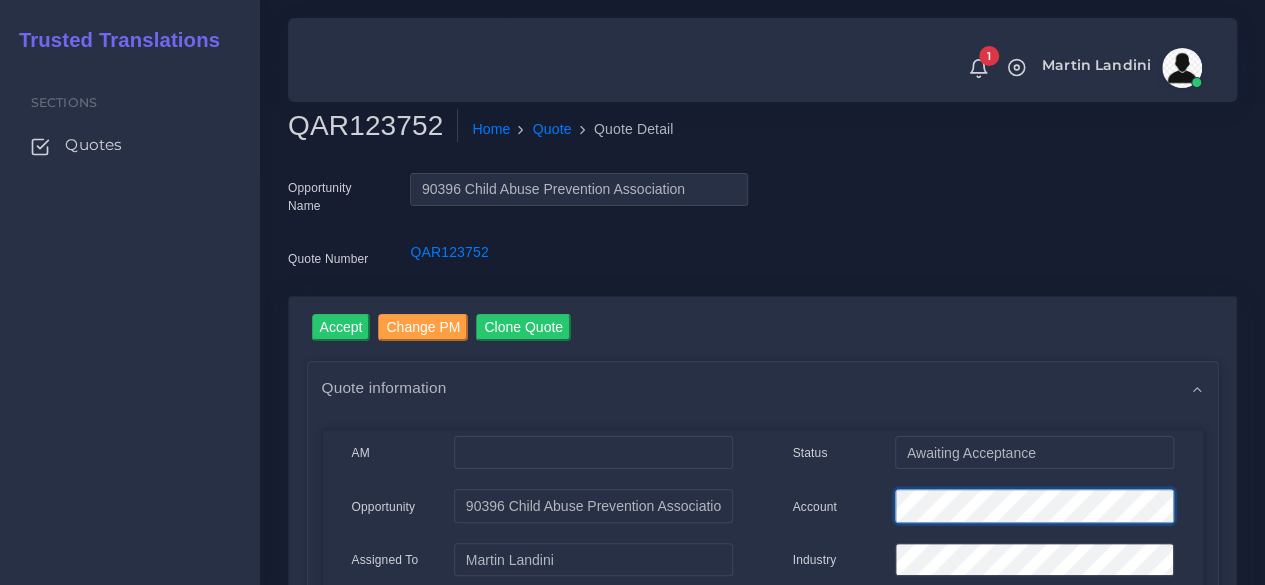 click on "Status
Awaiting Acceptance
Account
Industry
Domain
Driver" at bounding box center (983, 810) 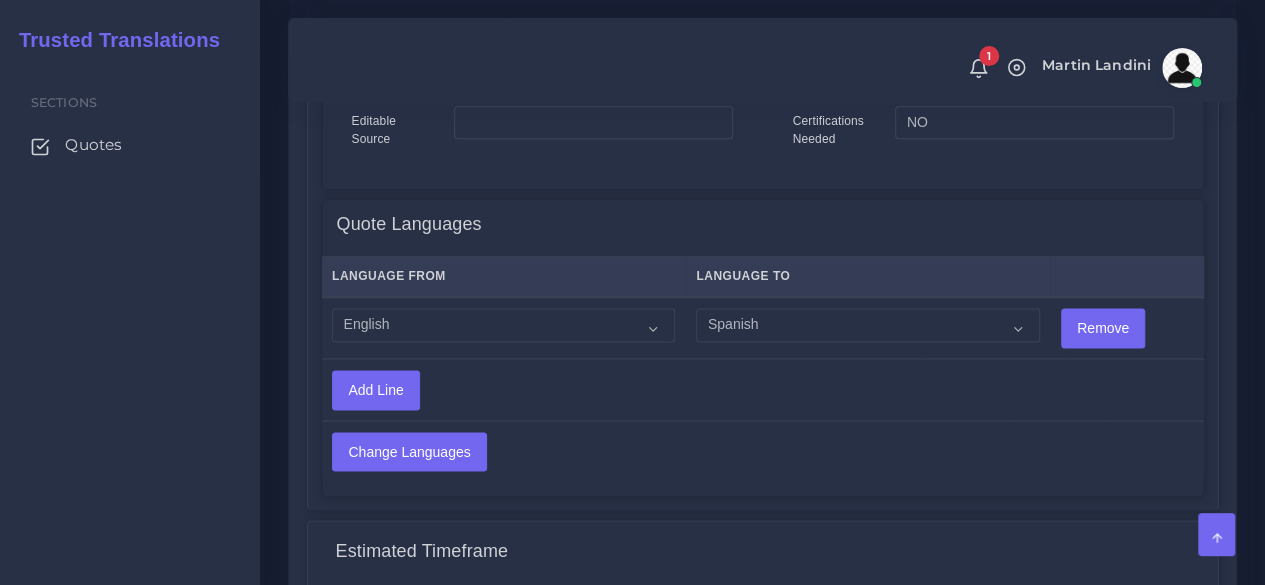 scroll, scrollTop: 1200, scrollLeft: 0, axis: vertical 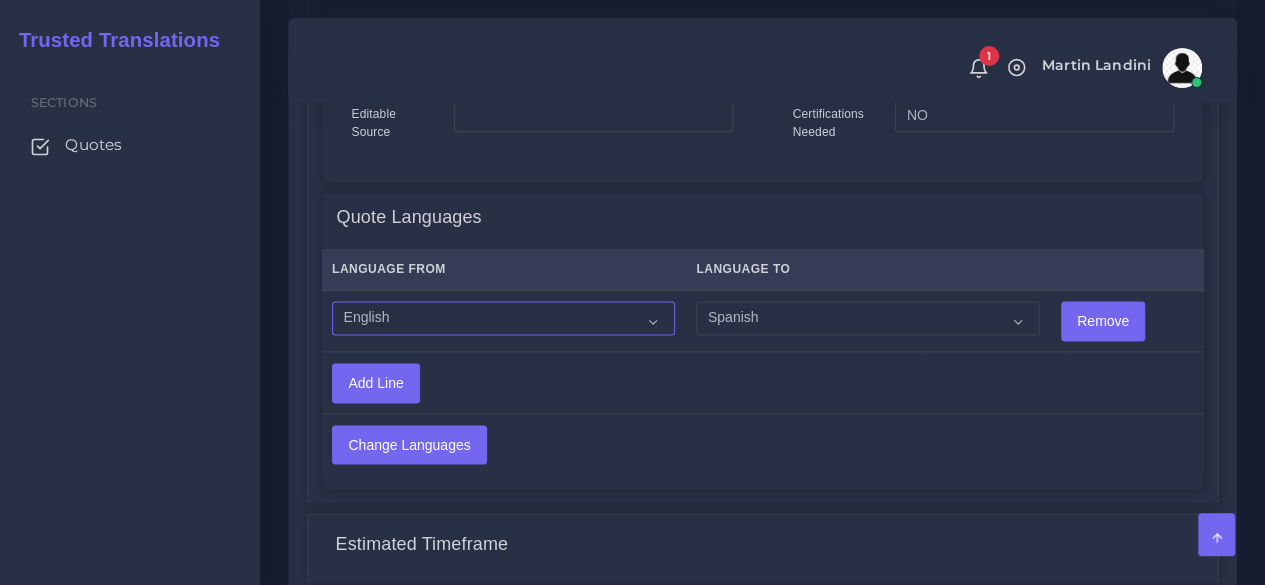 click on "Acoli
Afar
Afrikaans
Akan
Akateko
Albanian
American Sign Language (ASL)
Amharic
Arabic" at bounding box center (503, 318) 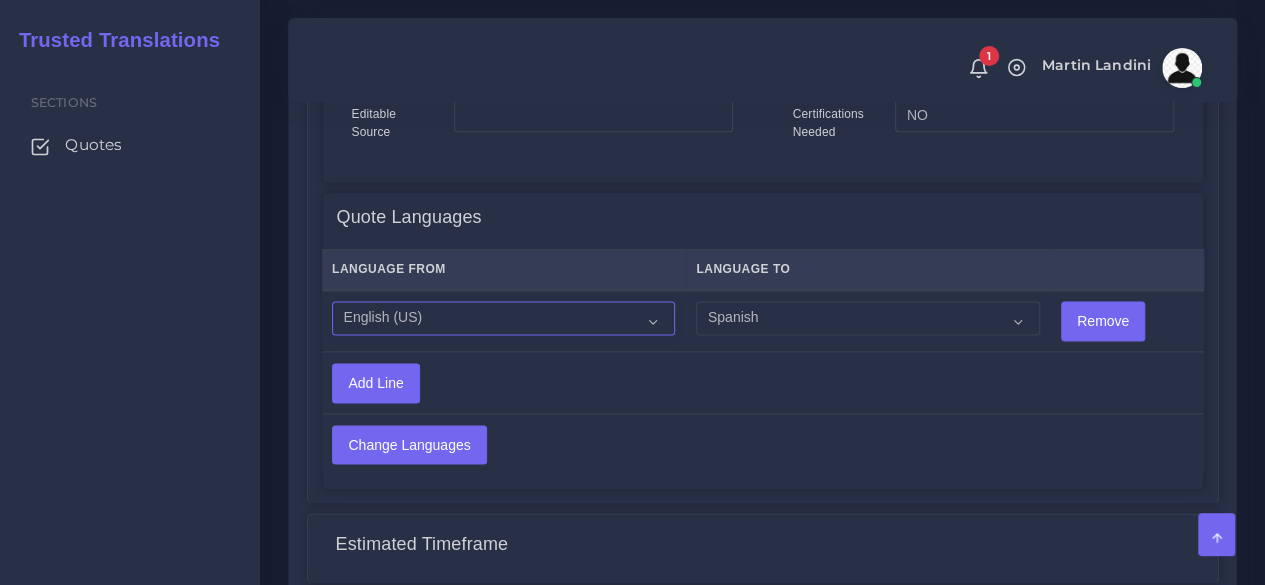 click on "Acoli
Afar
Afrikaans
Akan
Akateko
Albanian
American Sign Language (ASL)
Amharic
Arabic" at bounding box center [503, 318] 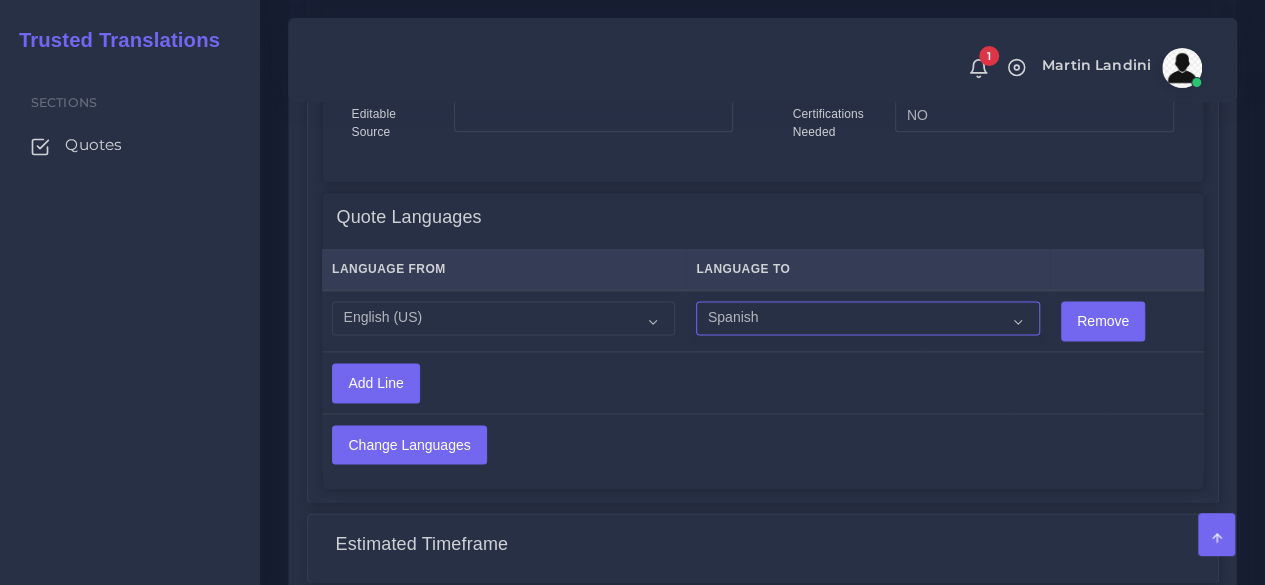 click on "Acoli
Afar
Afrikaans
Akan
Akateko
Albanian
American Sign Language (ASL)
Amharic
Arabic
Arabic (Egypt)" at bounding box center (867, 318) 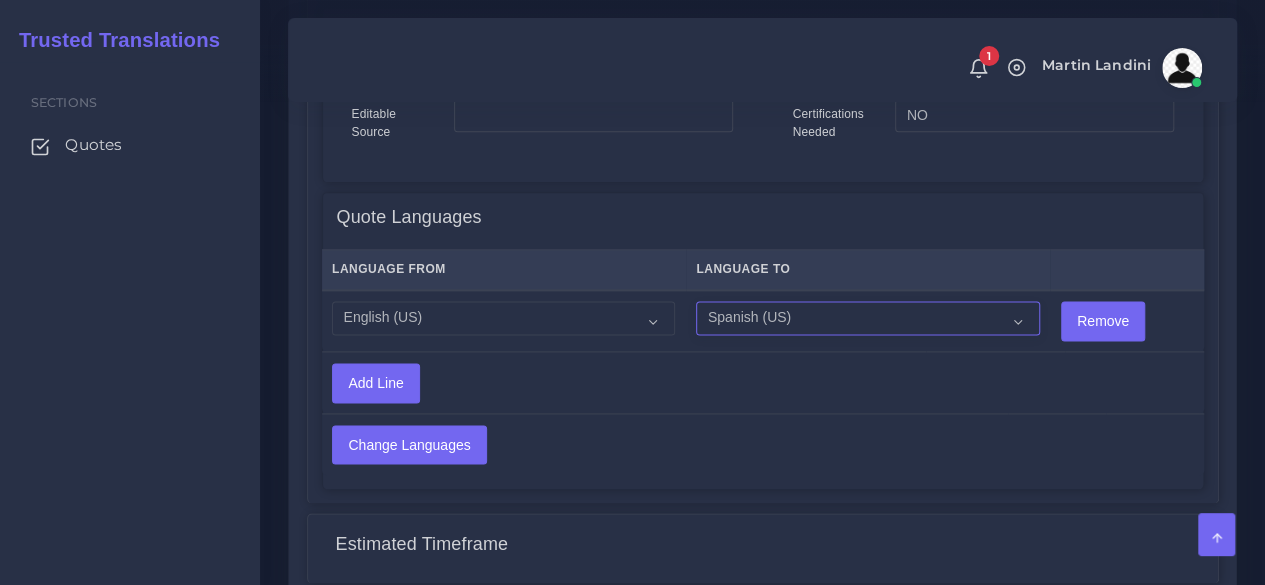 click on "Acoli
Afar
Afrikaans
Akan
Akateko
Albanian
American Sign Language (ASL)
Amharic
Arabic
Arabic (Egypt)" at bounding box center [867, 318] 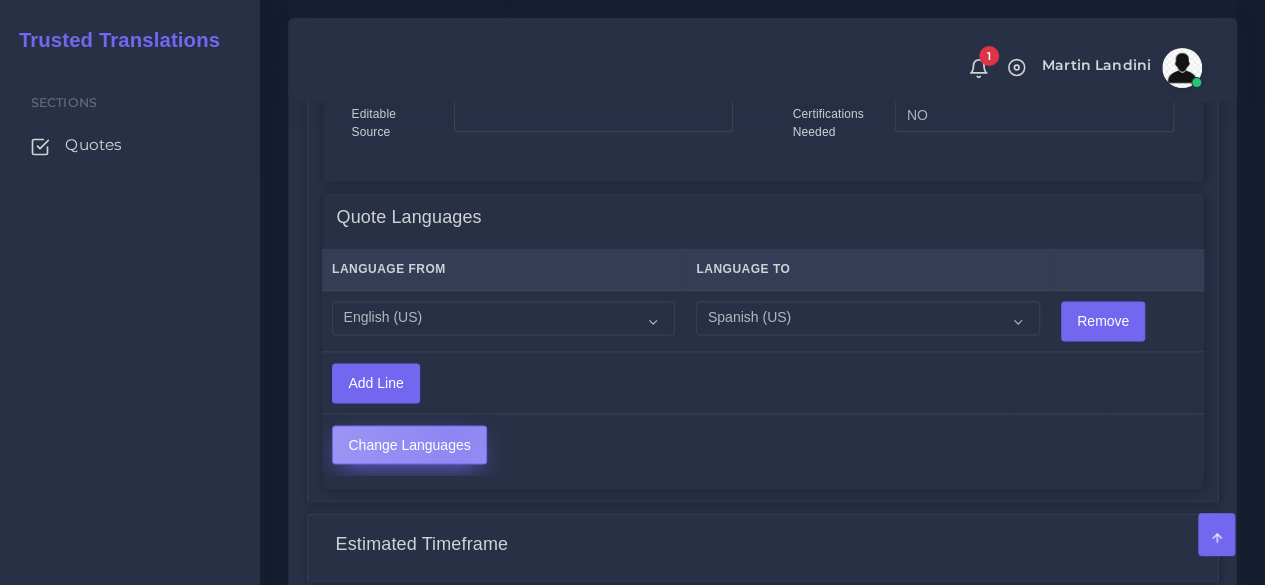 click on "Change Languages" at bounding box center [409, 445] 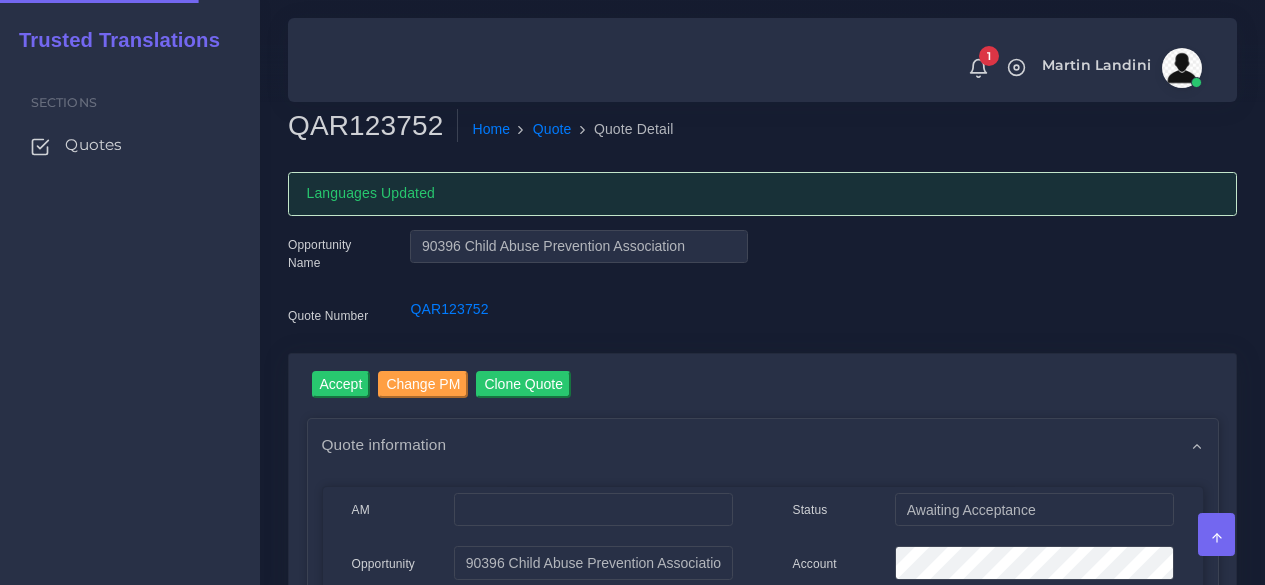 scroll, scrollTop: 0, scrollLeft: 0, axis: both 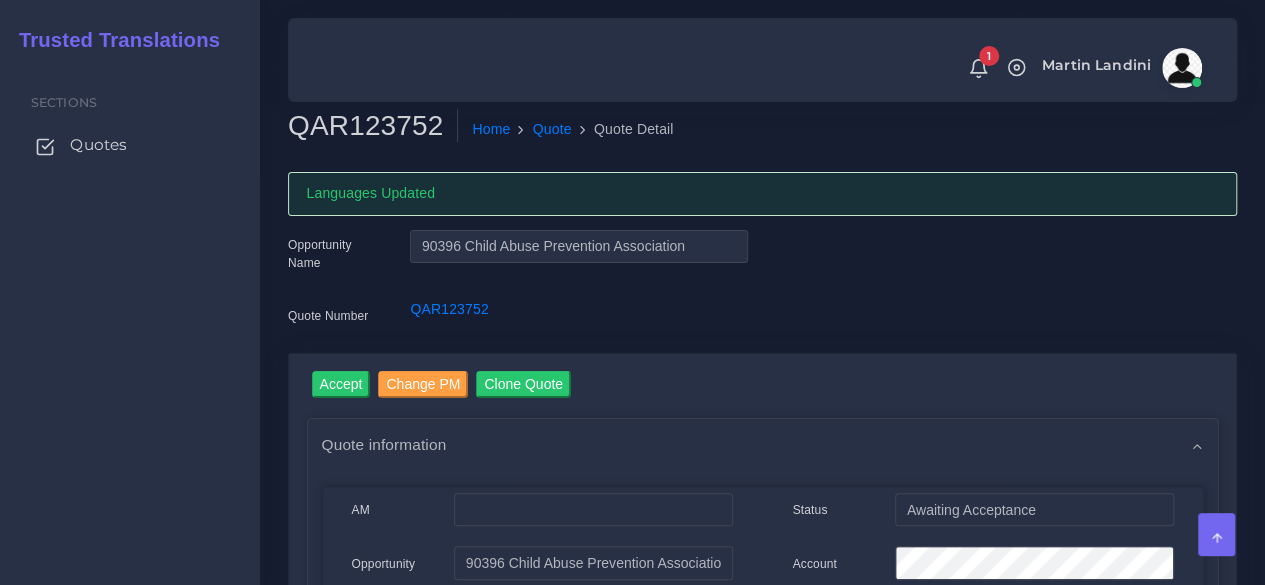 click on "Quotes" at bounding box center (98, 145) 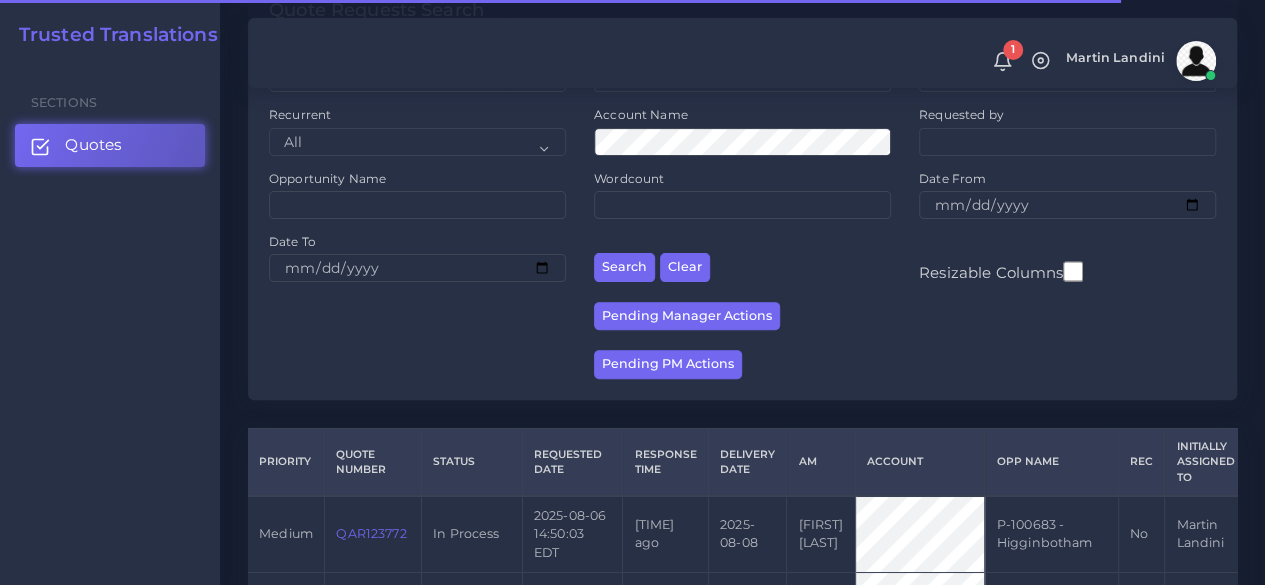 scroll, scrollTop: 400, scrollLeft: 0, axis: vertical 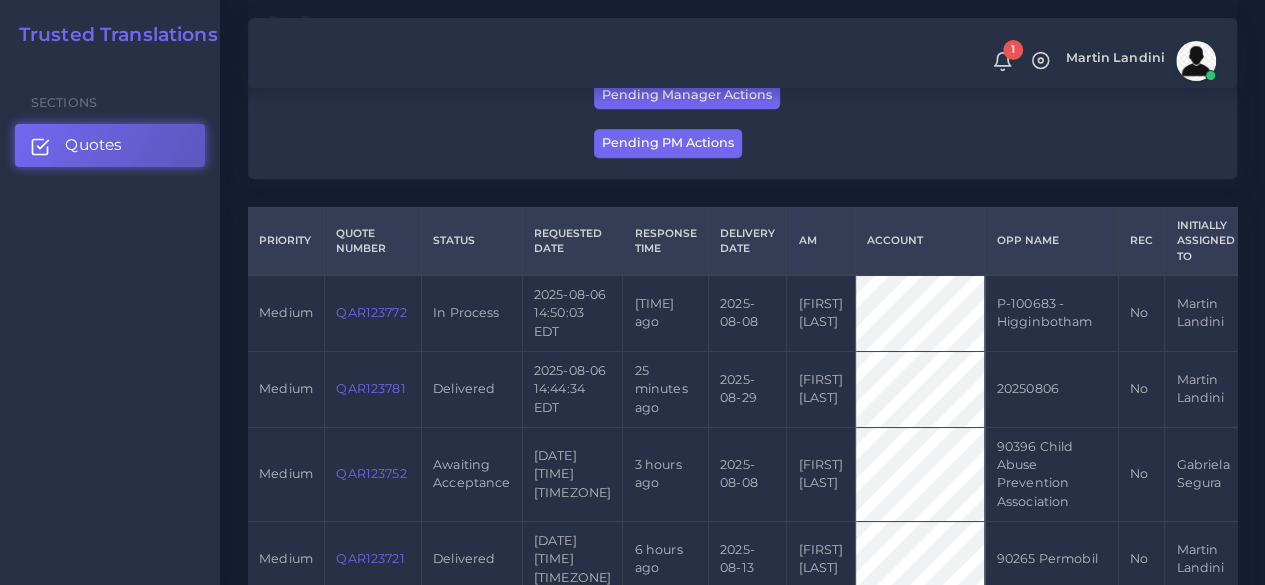 click on "QAR123752" at bounding box center [371, 473] 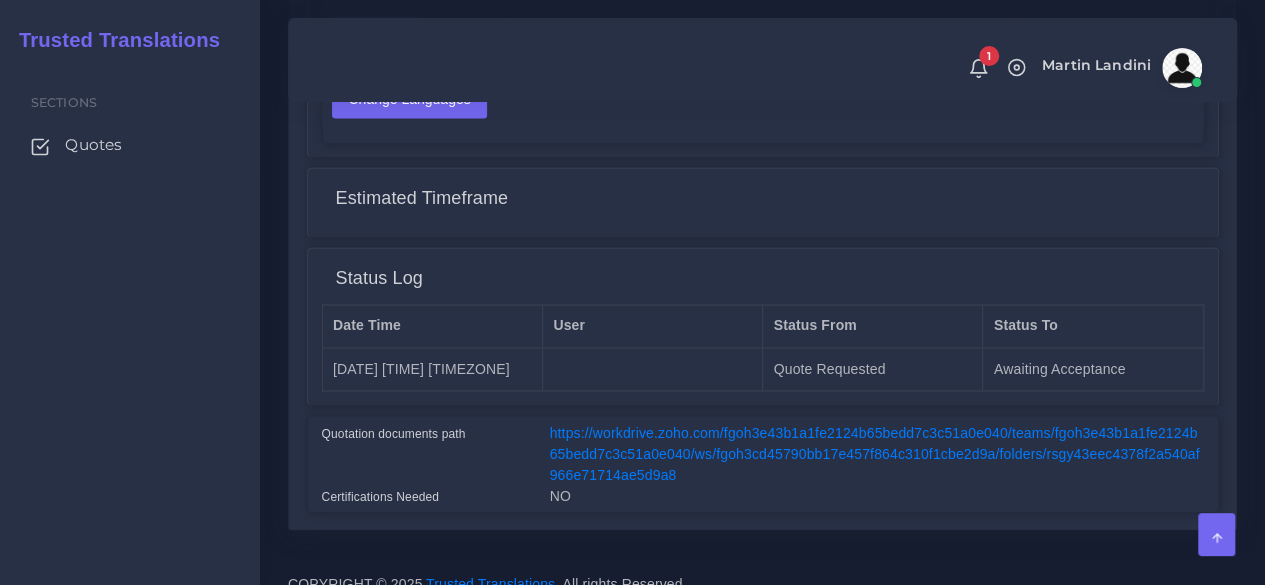 scroll, scrollTop: 1562, scrollLeft: 0, axis: vertical 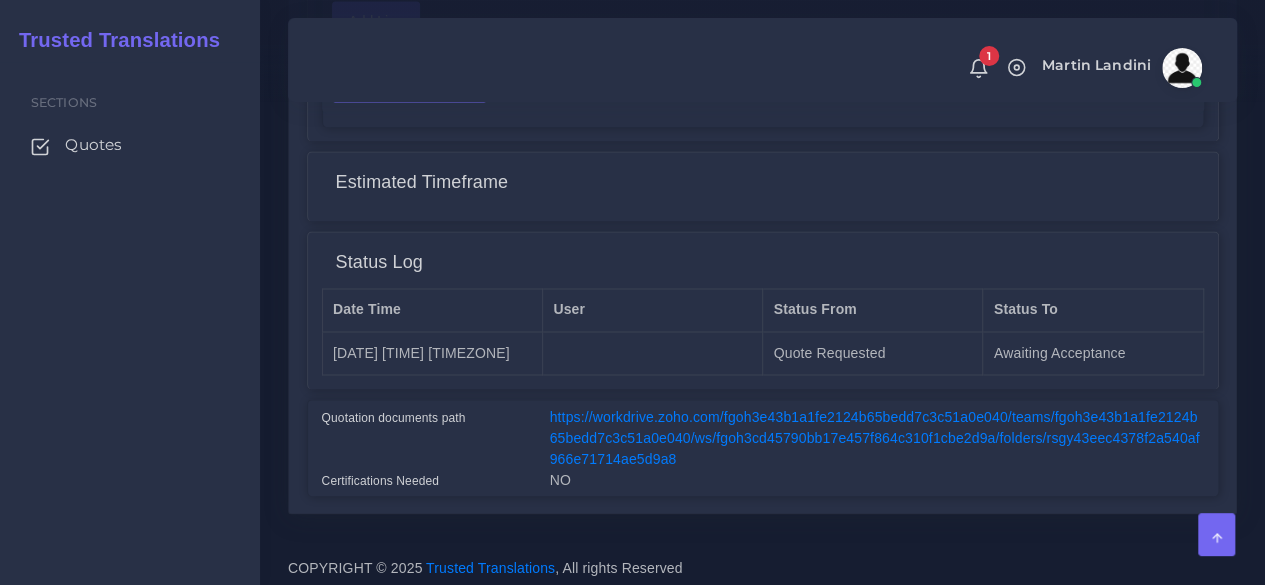 click on "https://workdrive.zoho.com/fgoh3e43b1a1fe2124b65bedd7c3c51a0e040/teams/fgoh3e43b1a1fe2124b65bedd7c3c51a0e040/ws/fgoh3cd45790bb17e457f864c310f1cbe2d9a/folders/rsgy43eec4378f2a540af966e71714ae5d9a8" at bounding box center [875, 437] 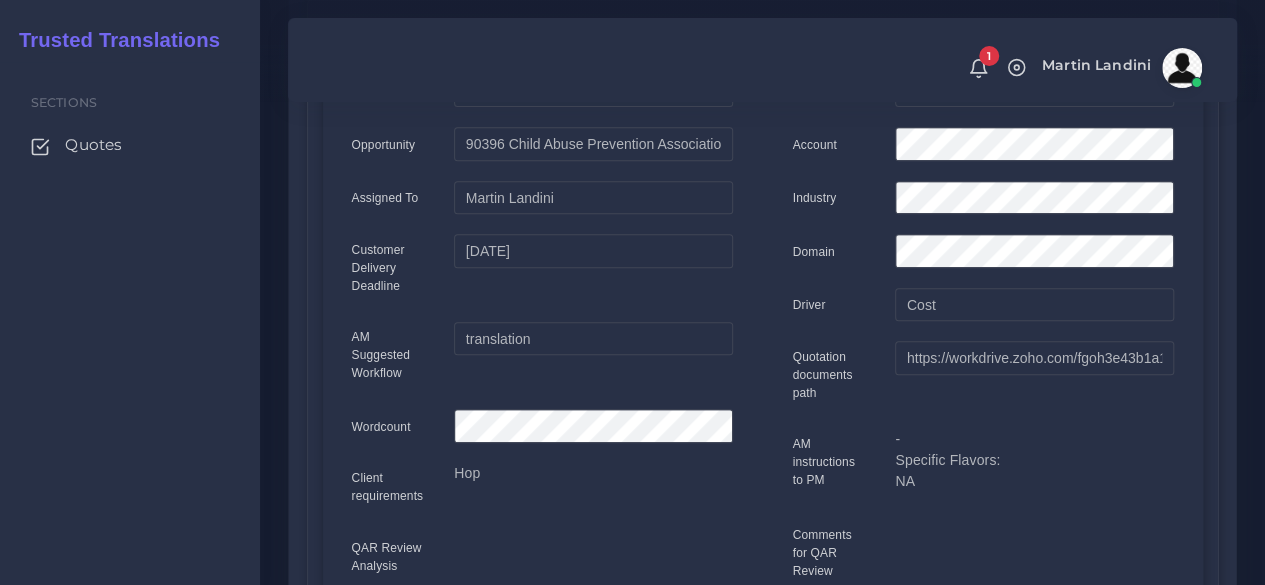 scroll, scrollTop: 0, scrollLeft: 0, axis: both 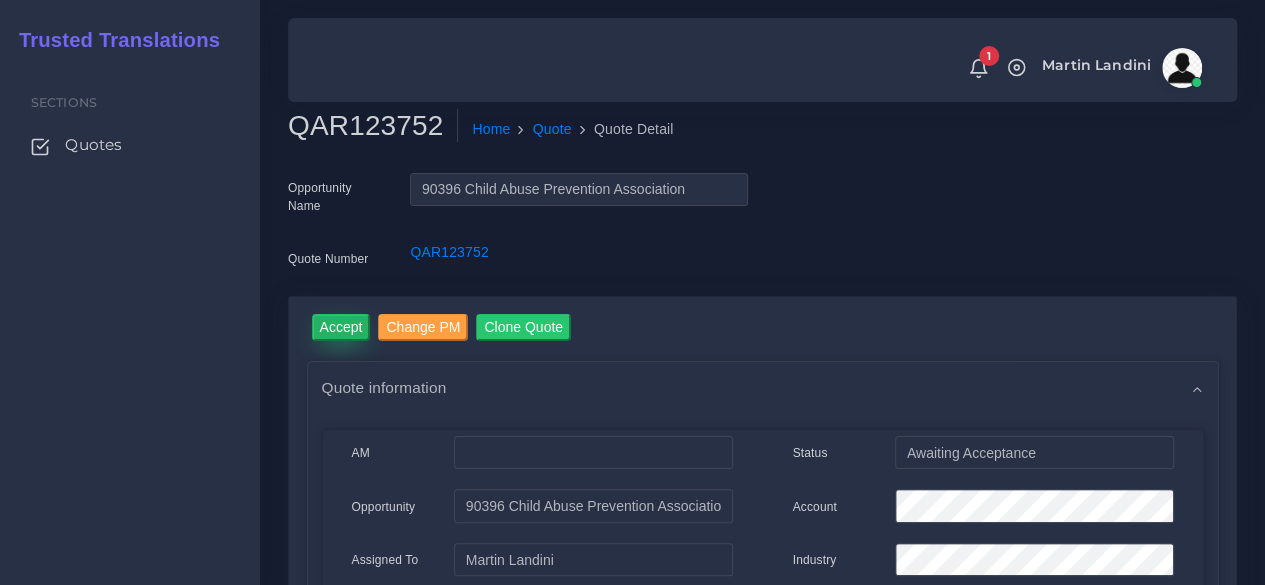 click on "Accept" at bounding box center (341, 327) 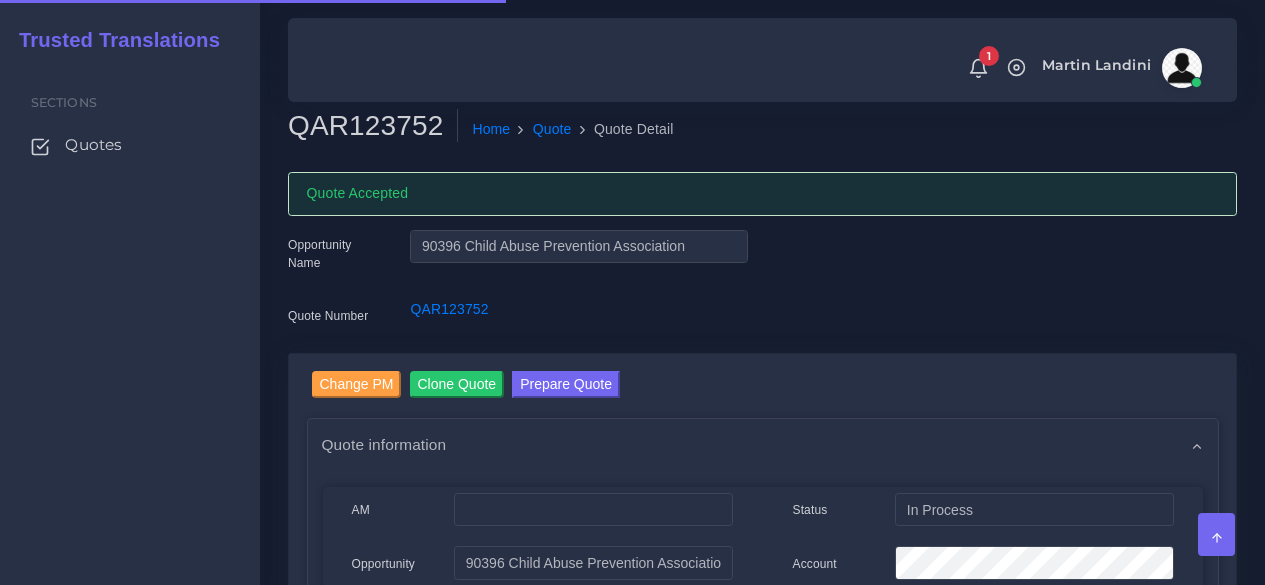 scroll, scrollTop: 0, scrollLeft: 0, axis: both 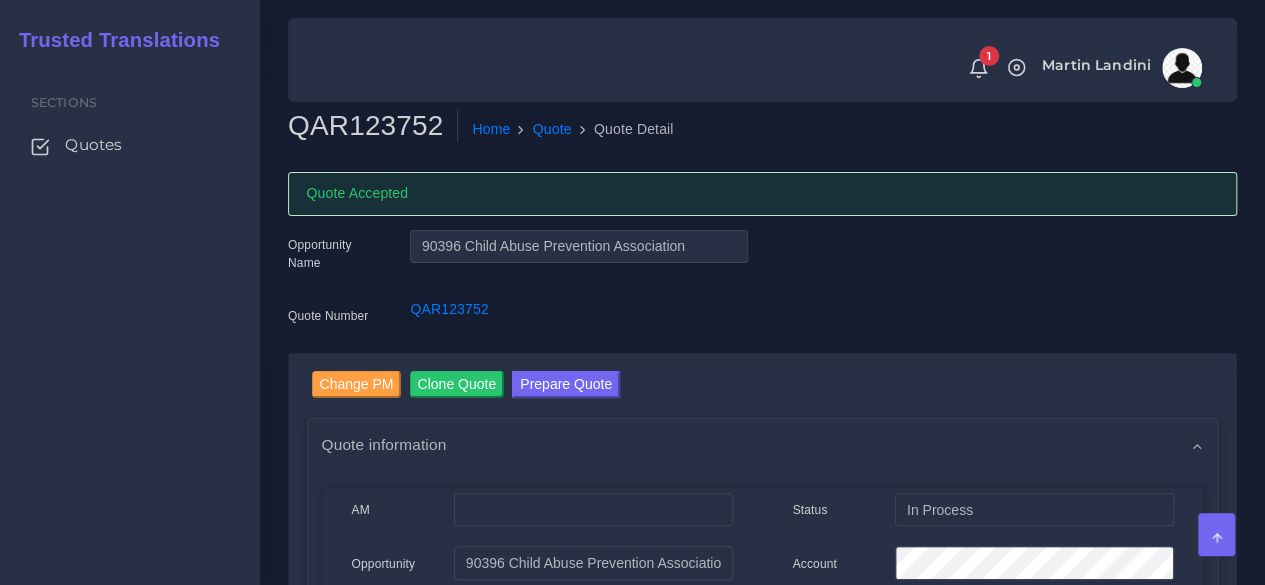 click on "QAR123752" at bounding box center [373, 126] 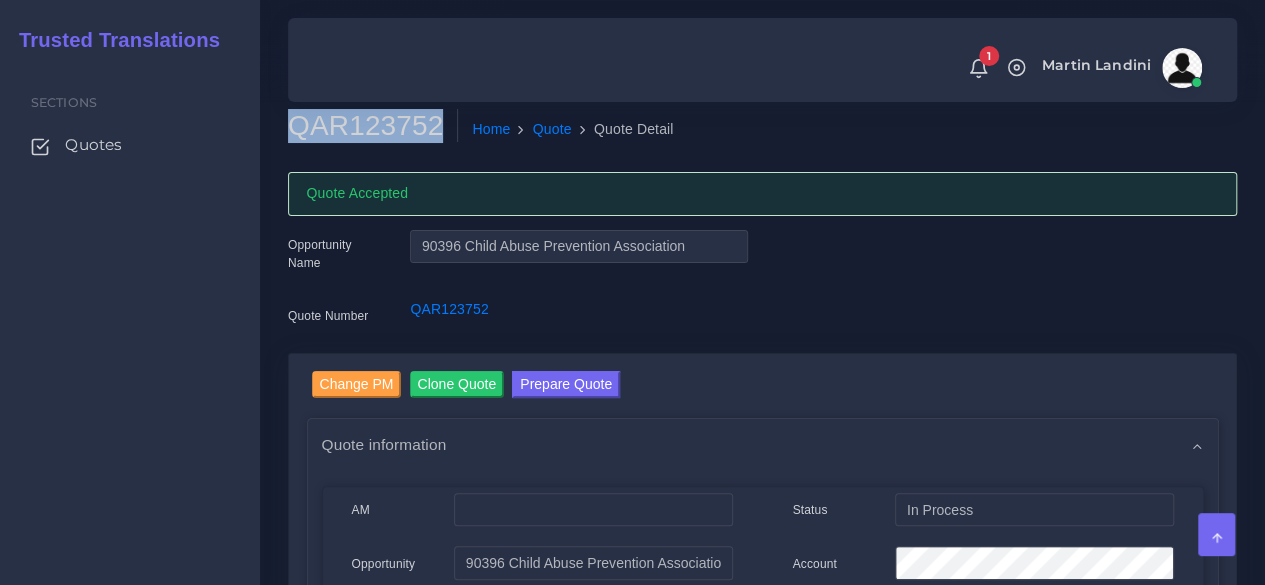 click on "QAR123752" at bounding box center [373, 126] 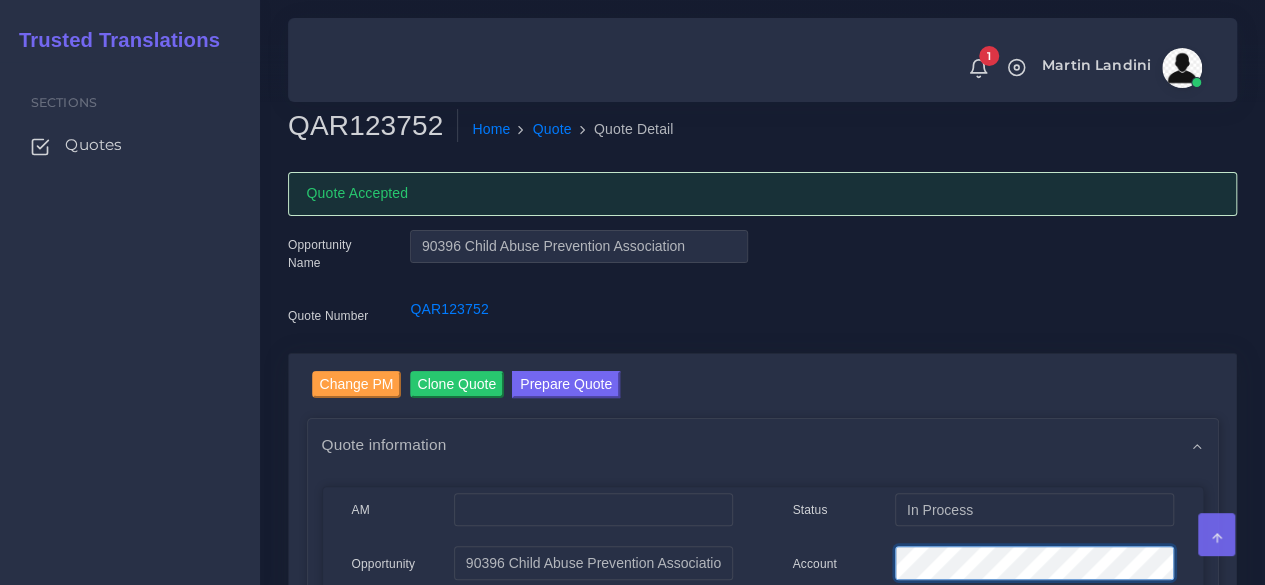 scroll, scrollTop: 1, scrollLeft: 0, axis: vertical 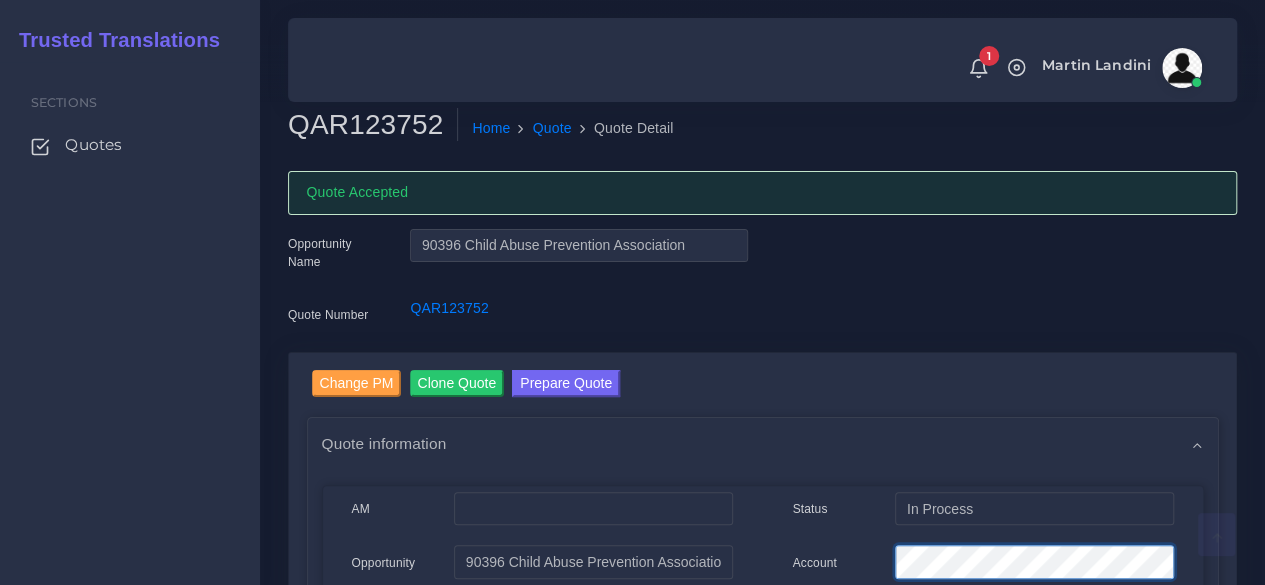 click on "Account" at bounding box center [983, 565] 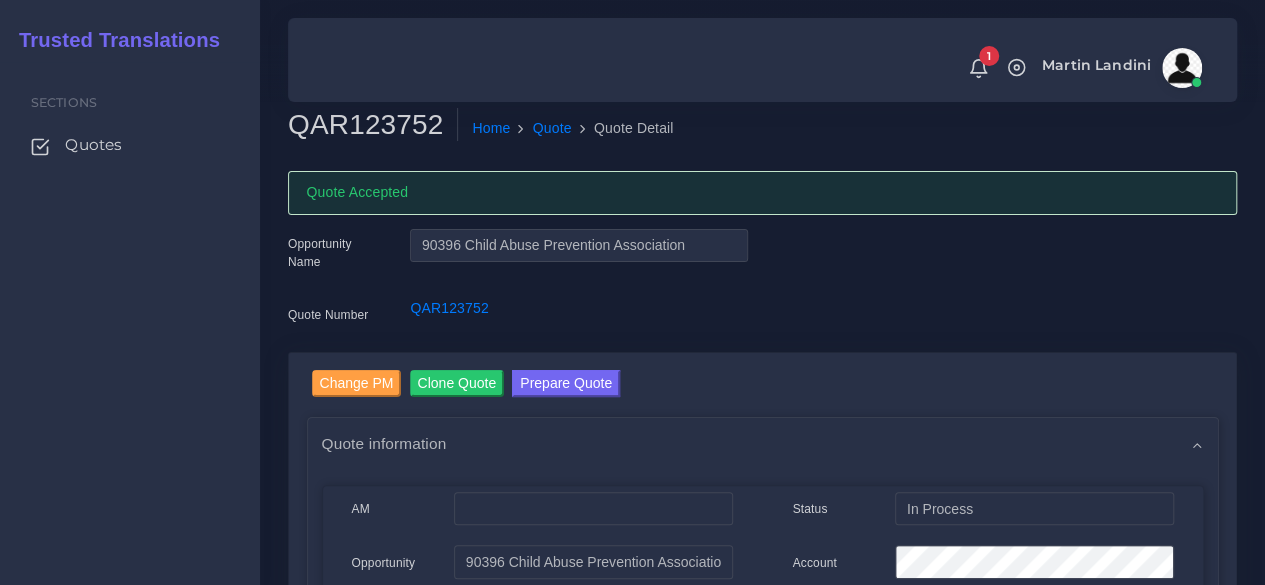 drag, startPoint x: 107, startPoint y: 219, endPoint x: 265, endPoint y: 6, distance: 265.2037 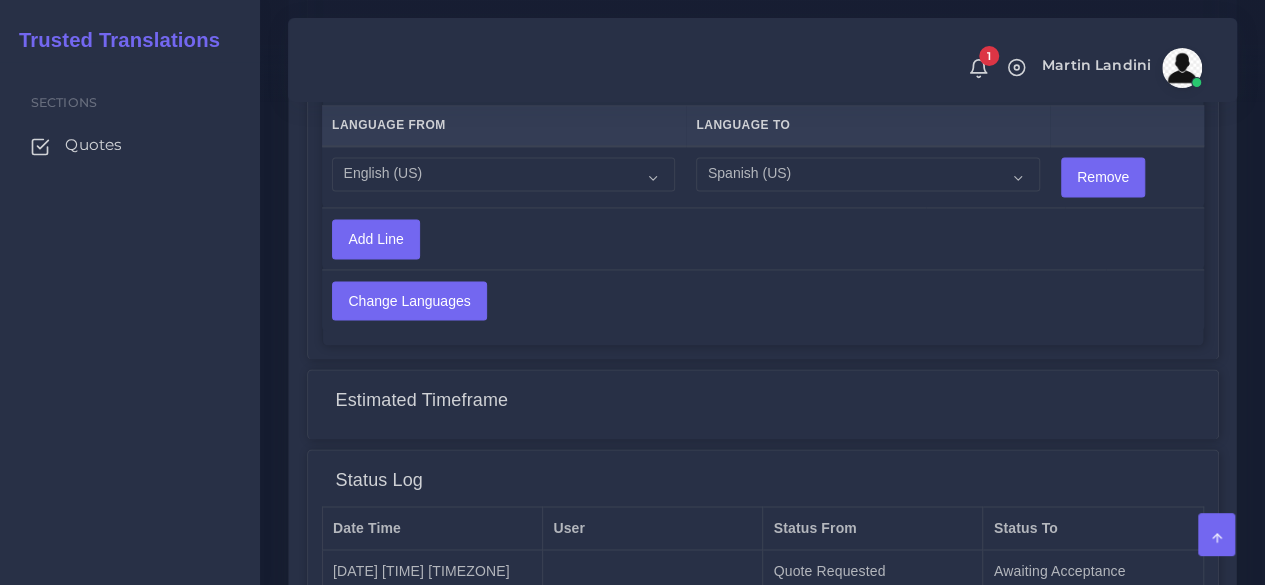 scroll, scrollTop: 1682, scrollLeft: 0, axis: vertical 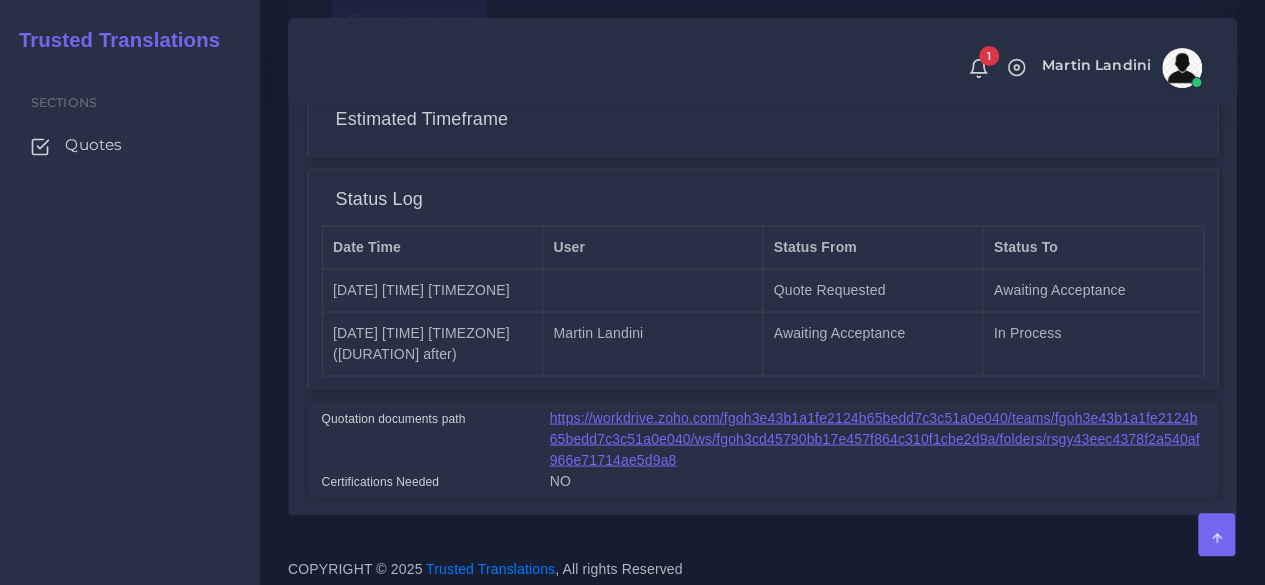 click on "https://workdrive.zoho.com/fgoh3e43b1a1fe2124b65bedd7c3c51a0e040/teams/fgoh3e43b1a1fe2124b65bedd7c3c51a0e040/ws/fgoh3cd45790bb17e457f864c310f1cbe2d9a/folders/rsgy43eec4378f2a540af966e71714ae5d9a8" at bounding box center [875, 438] 